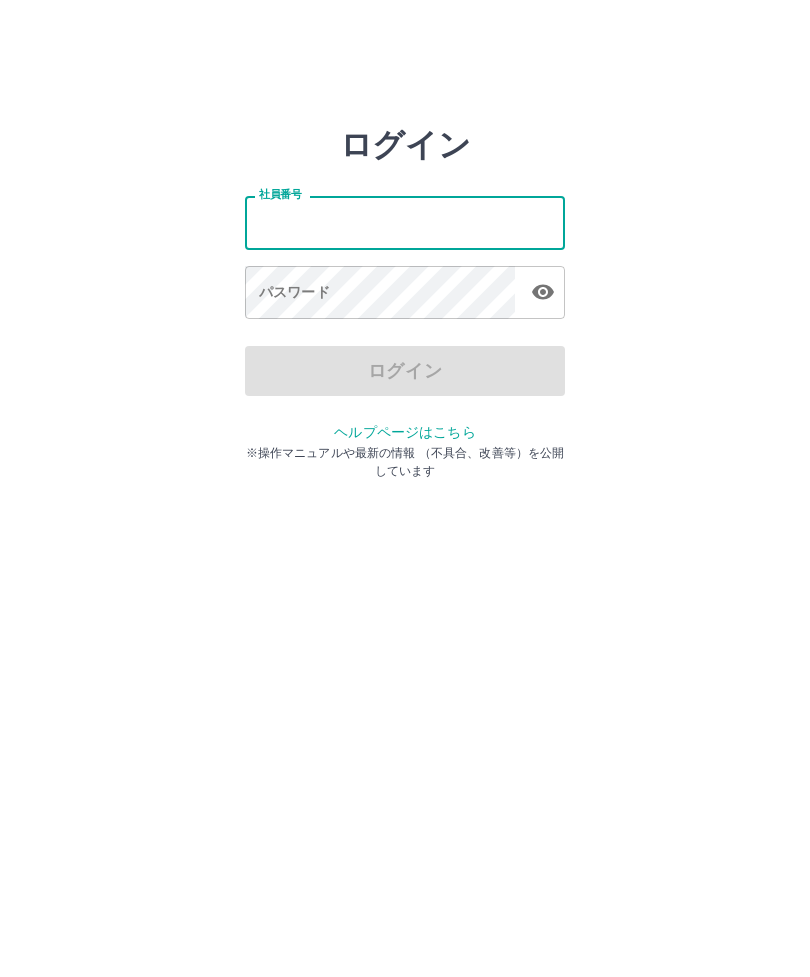 scroll, scrollTop: 0, scrollLeft: 0, axis: both 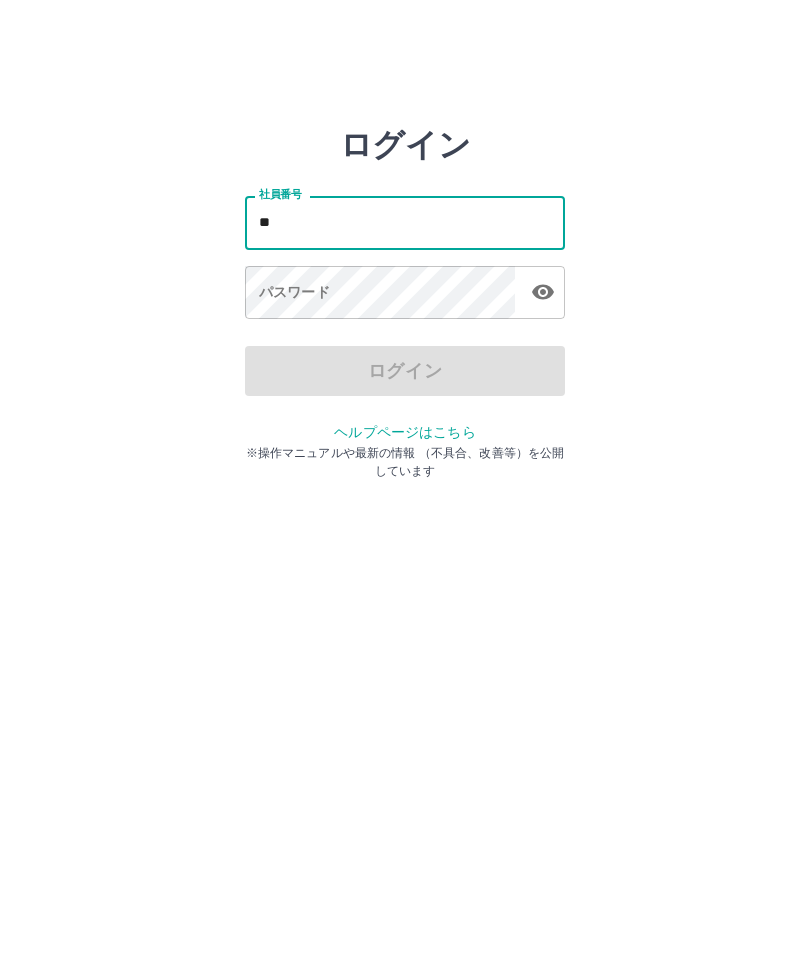 type on "*" 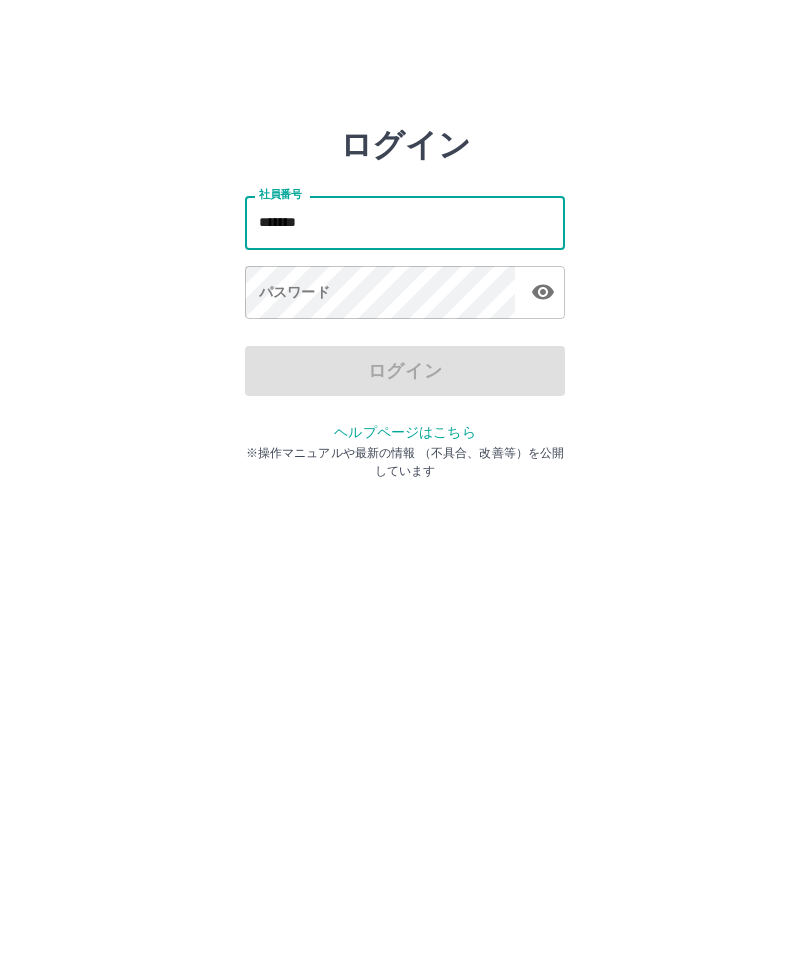 type on "*******" 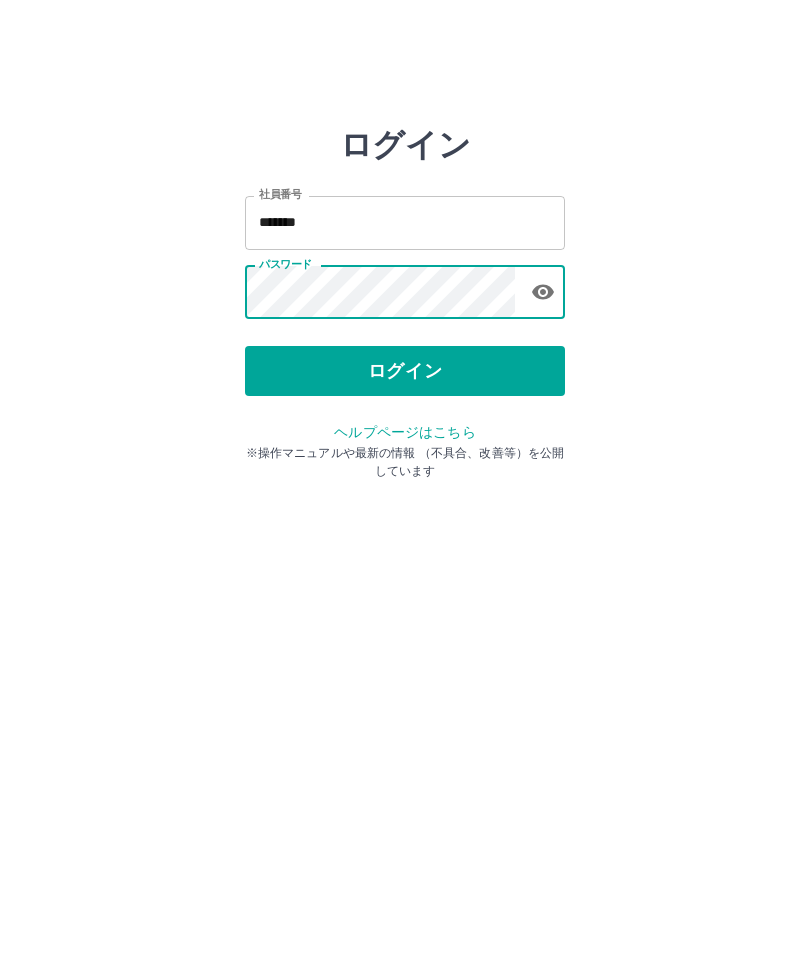 click on "ログイン" at bounding box center [405, 371] 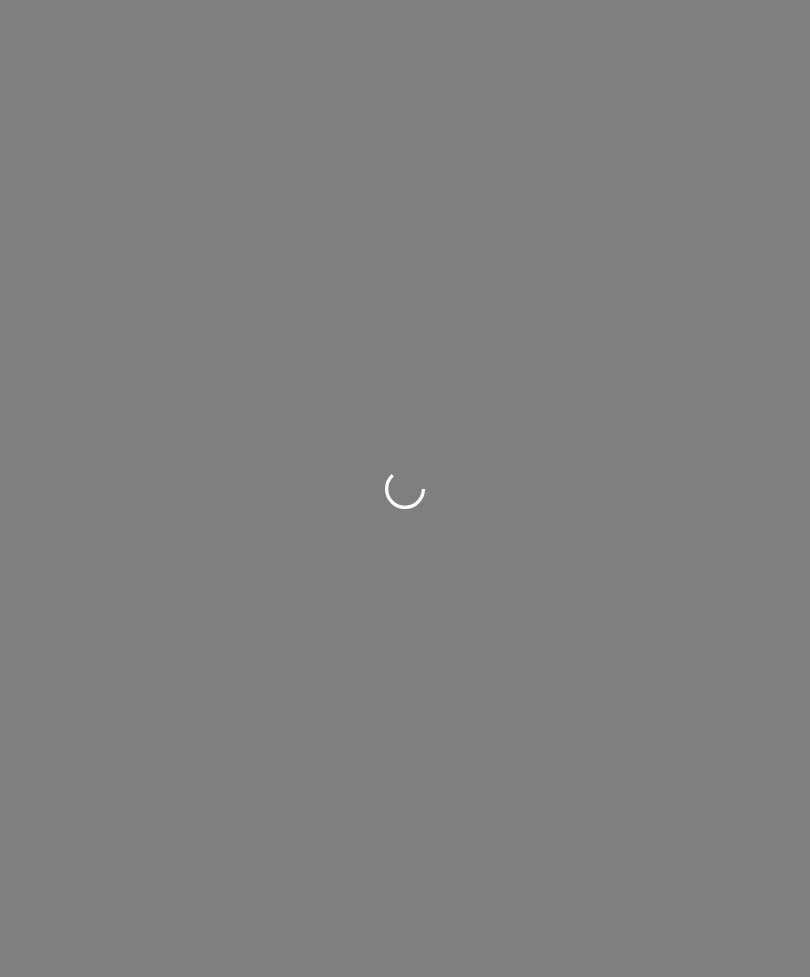 scroll, scrollTop: 0, scrollLeft: 0, axis: both 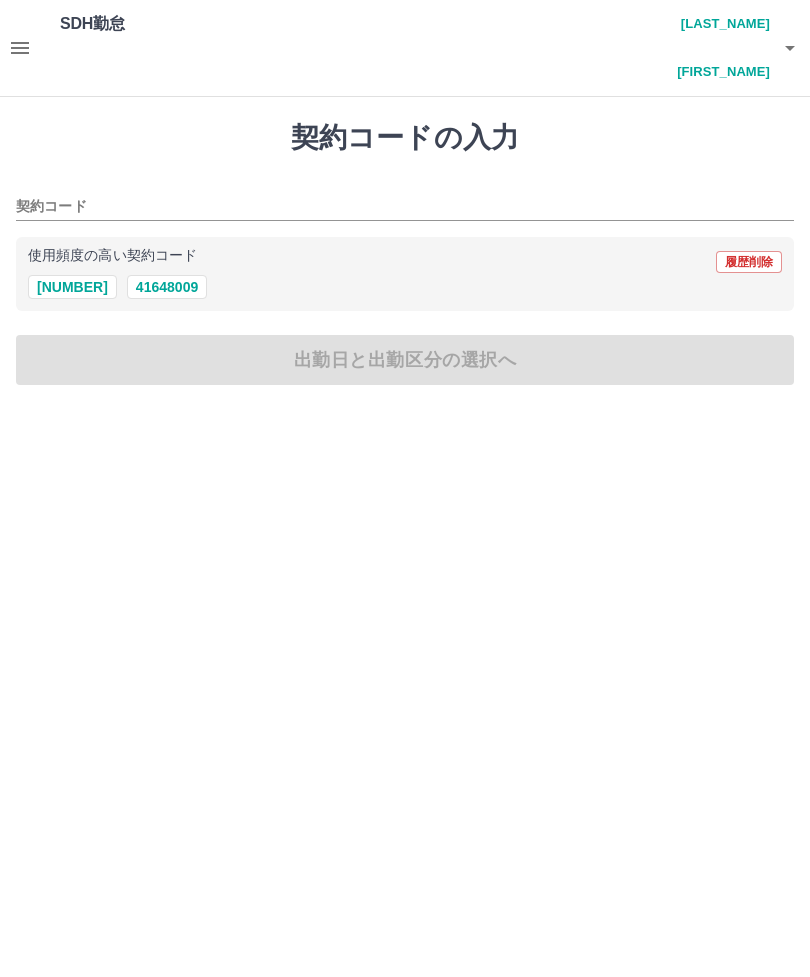click on "[NUMBER]" at bounding box center [72, 287] 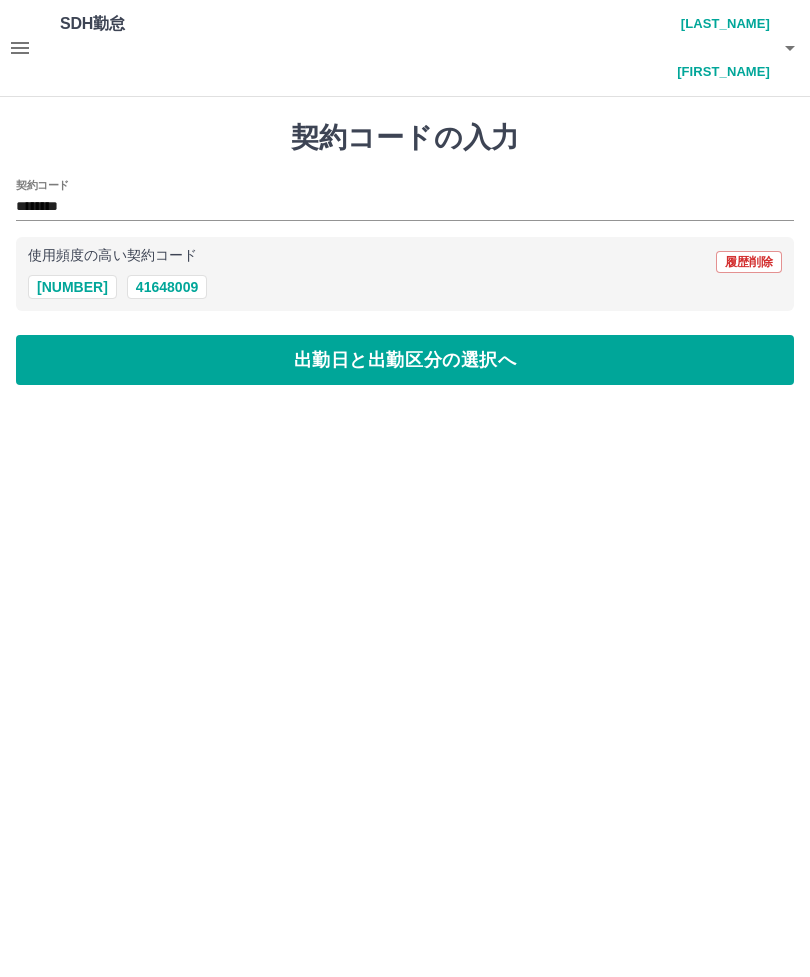 click on "出勤日と出勤区分の選択へ" at bounding box center [405, 360] 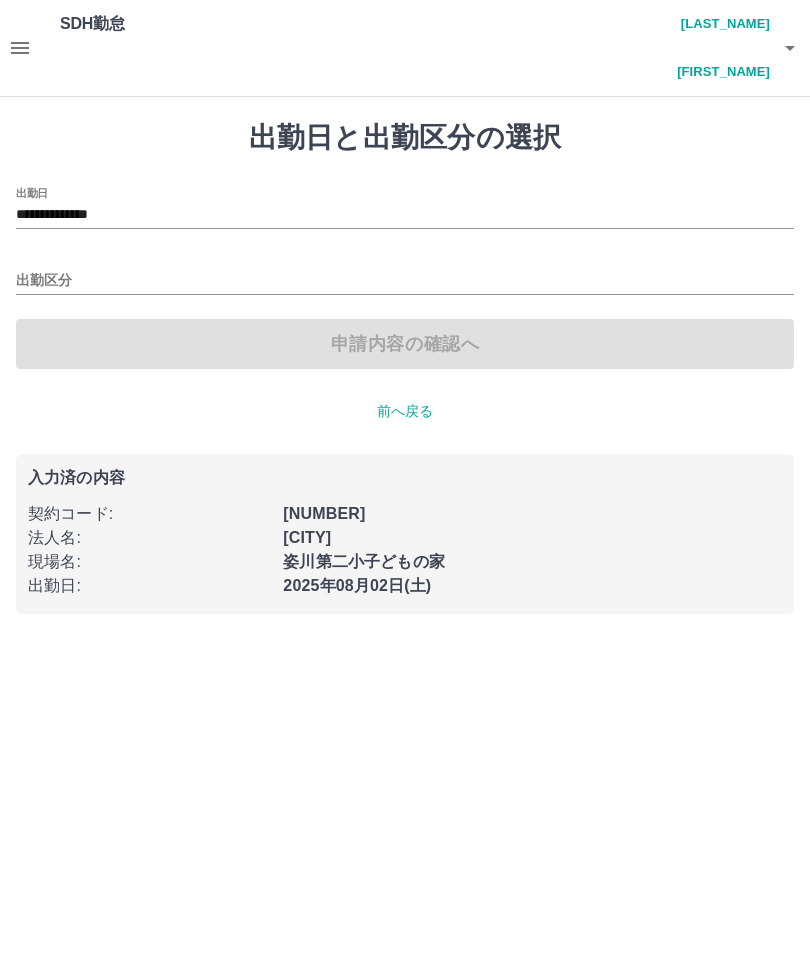 click on "**********" at bounding box center (405, 215) 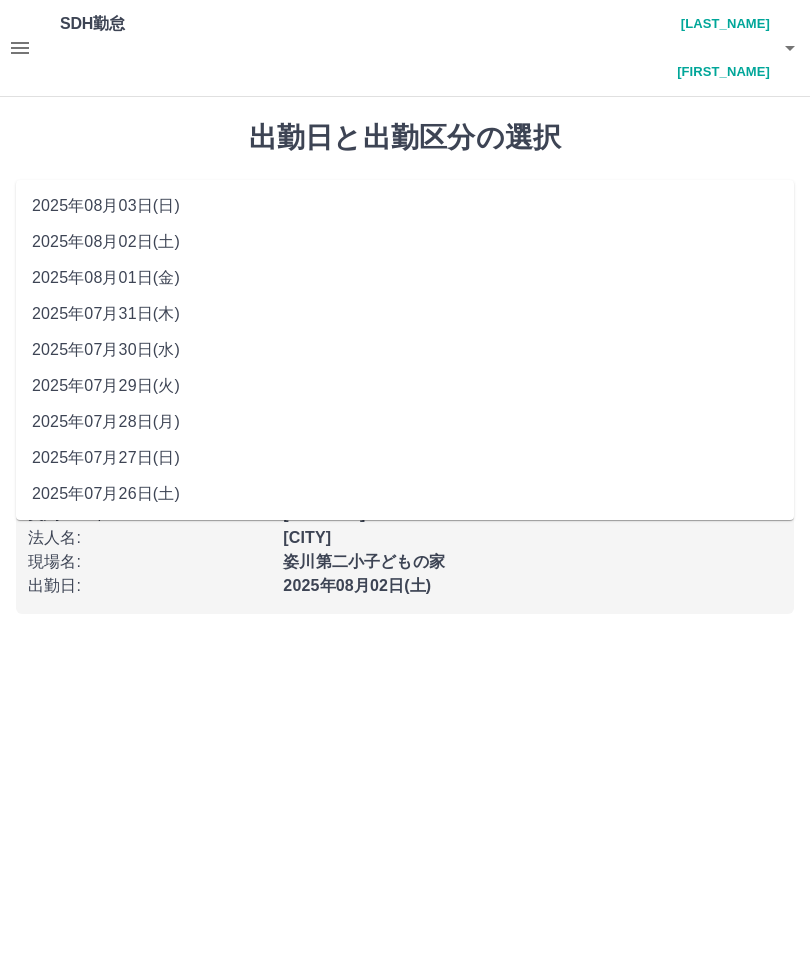 click on "2025年08月01日(金)" at bounding box center [405, 278] 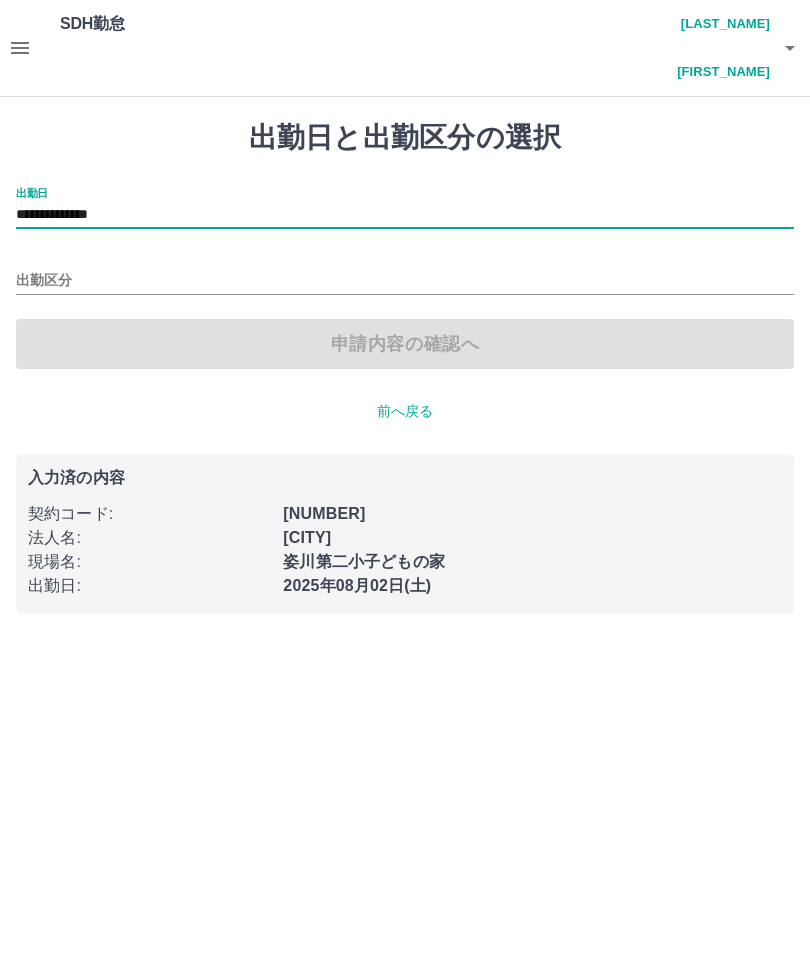 click at bounding box center [20, 48] 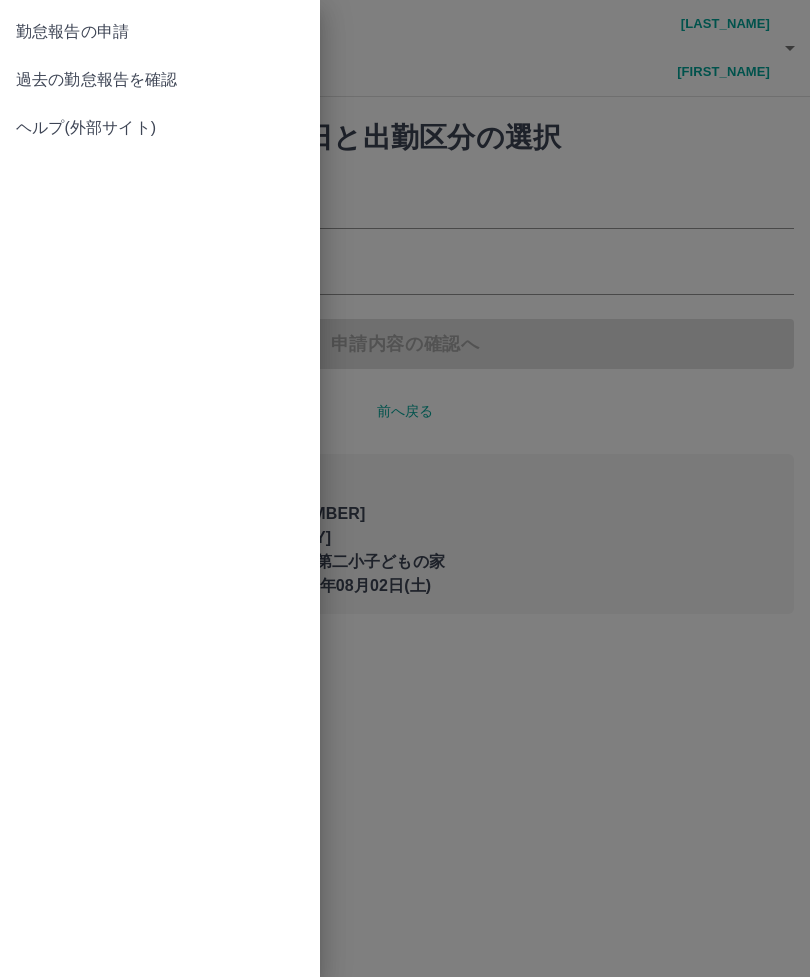 click on "過去の勤怠報告を確認" at bounding box center [160, 80] 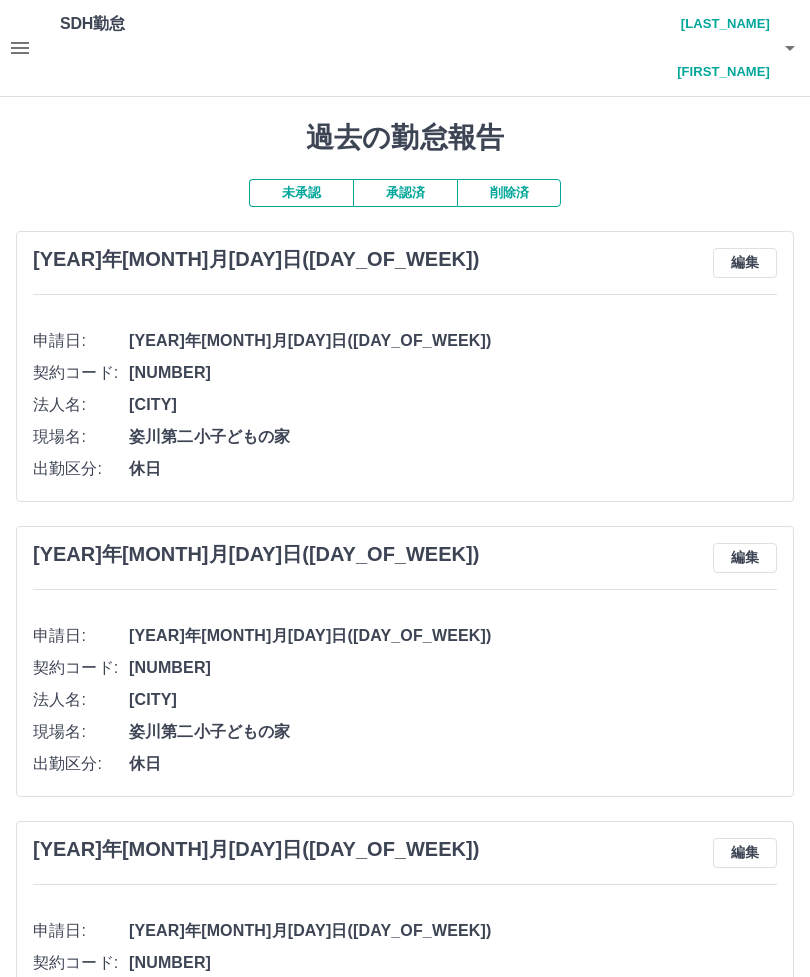 click at bounding box center [20, 48] 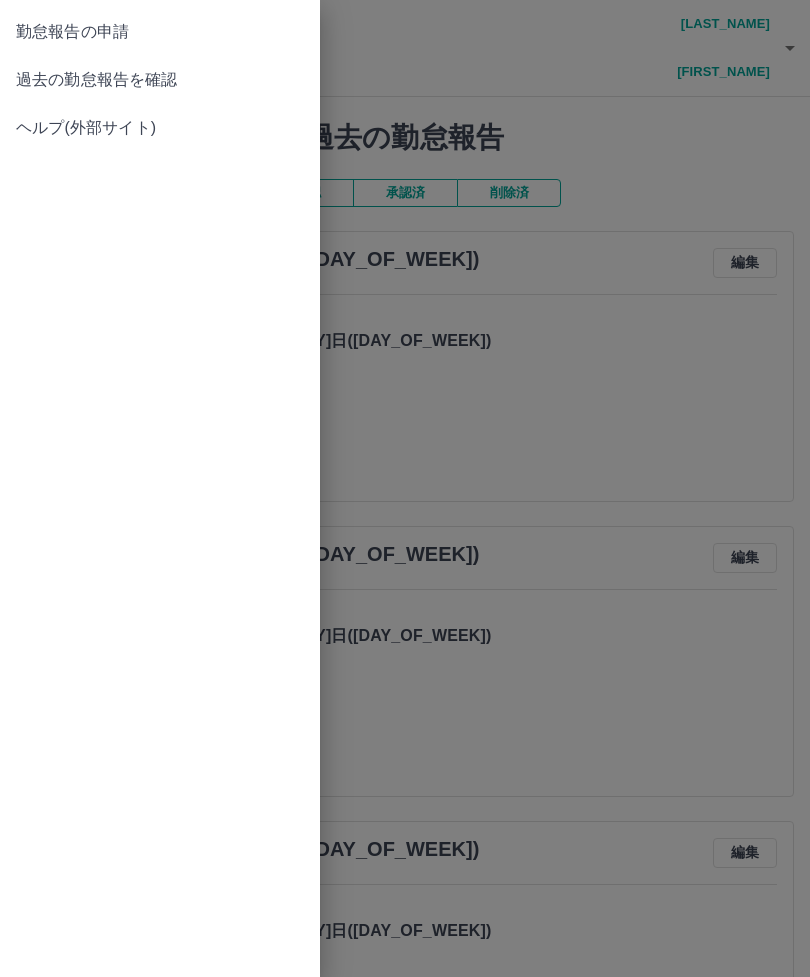 click on "勤怠報告の申請" at bounding box center [160, 32] 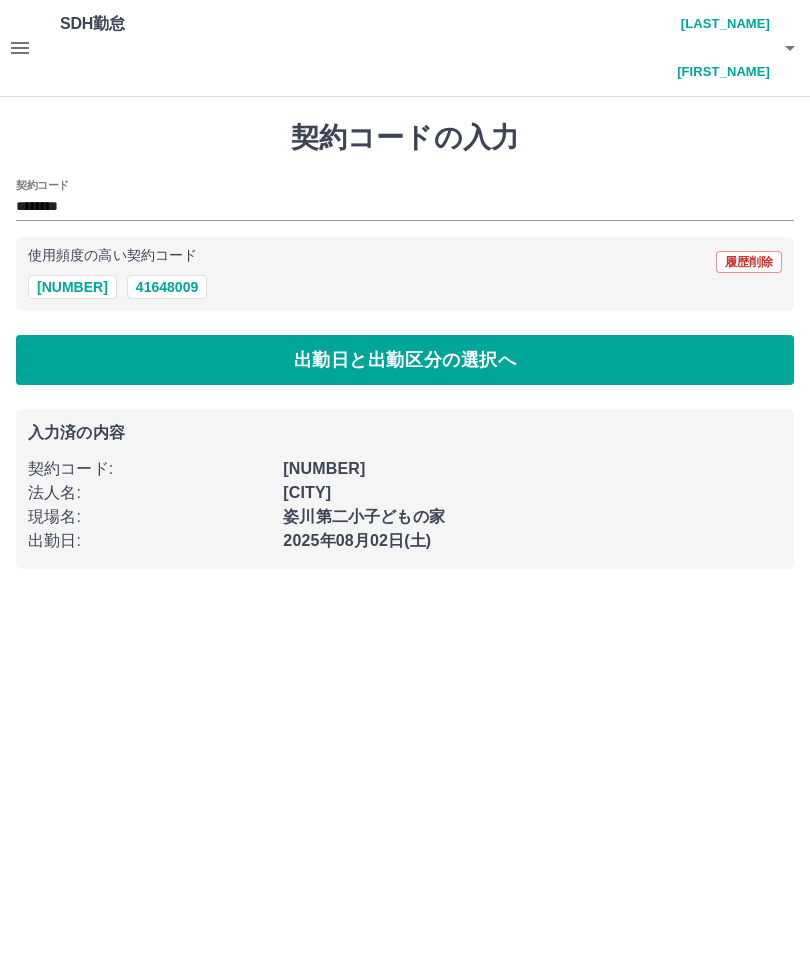 click on "出勤日と出勤区分の選択へ" at bounding box center (405, 360) 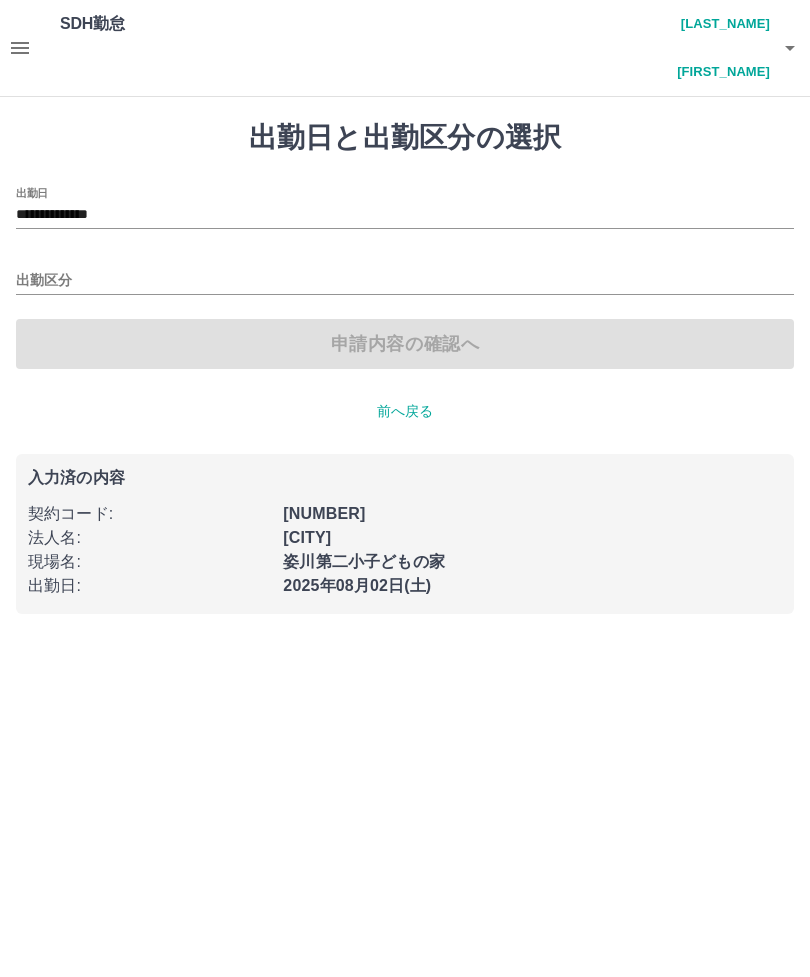 click on "**********" at bounding box center (405, 215) 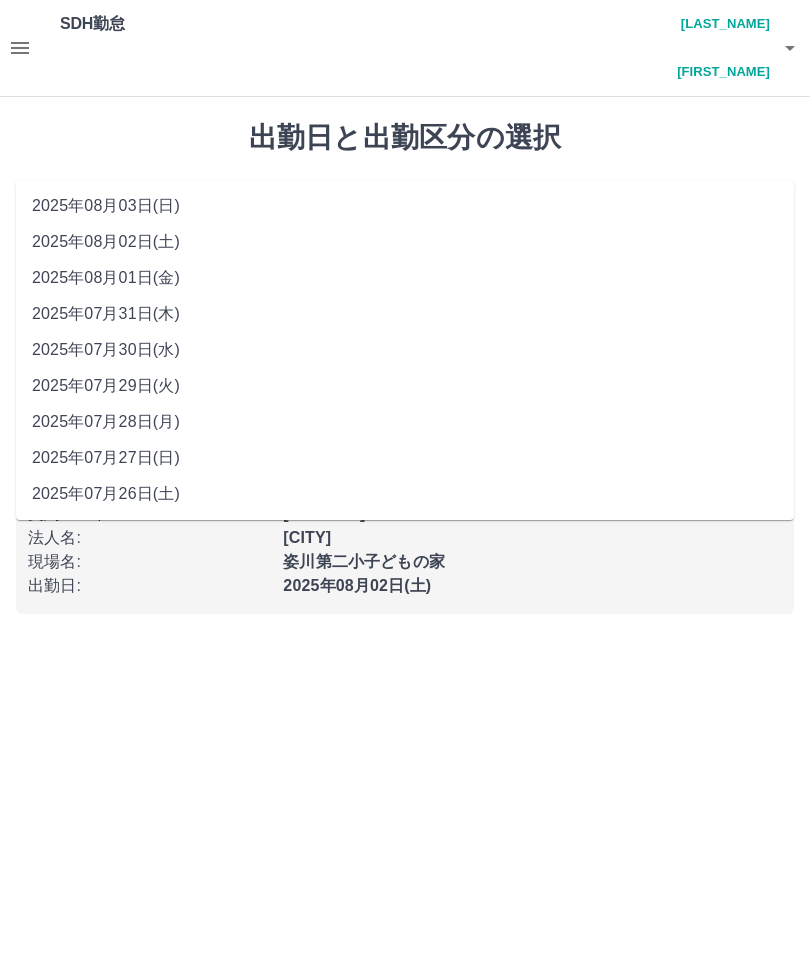 click on "2025年08月01日(金)" at bounding box center [405, 278] 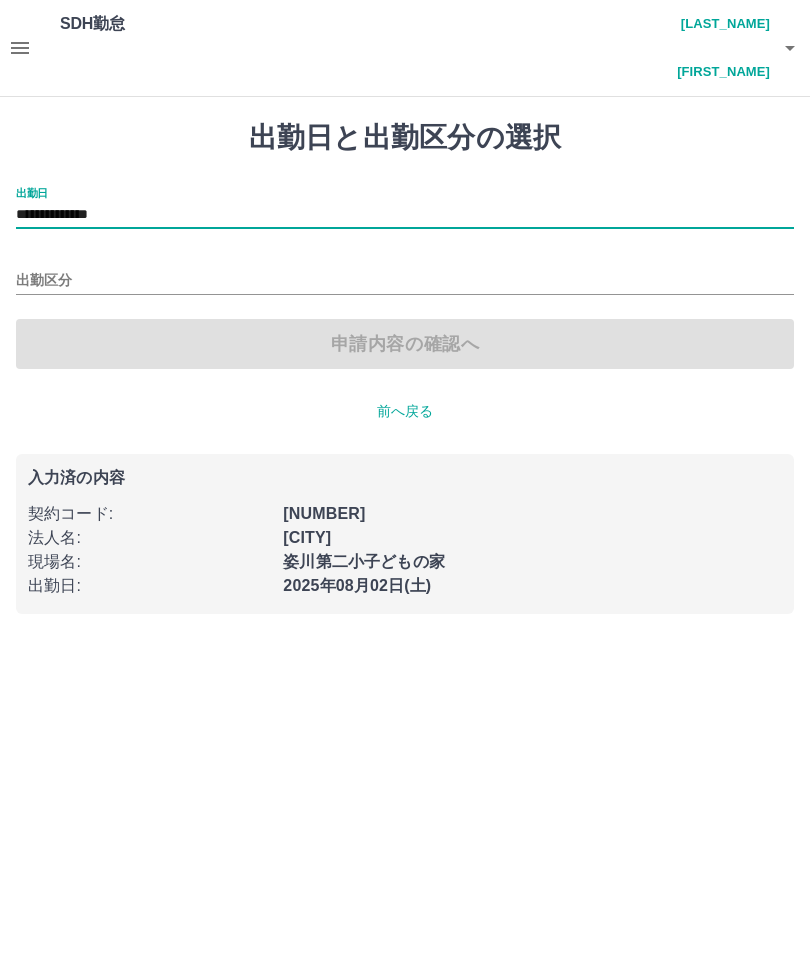 click on "出勤区分" at bounding box center (405, 281) 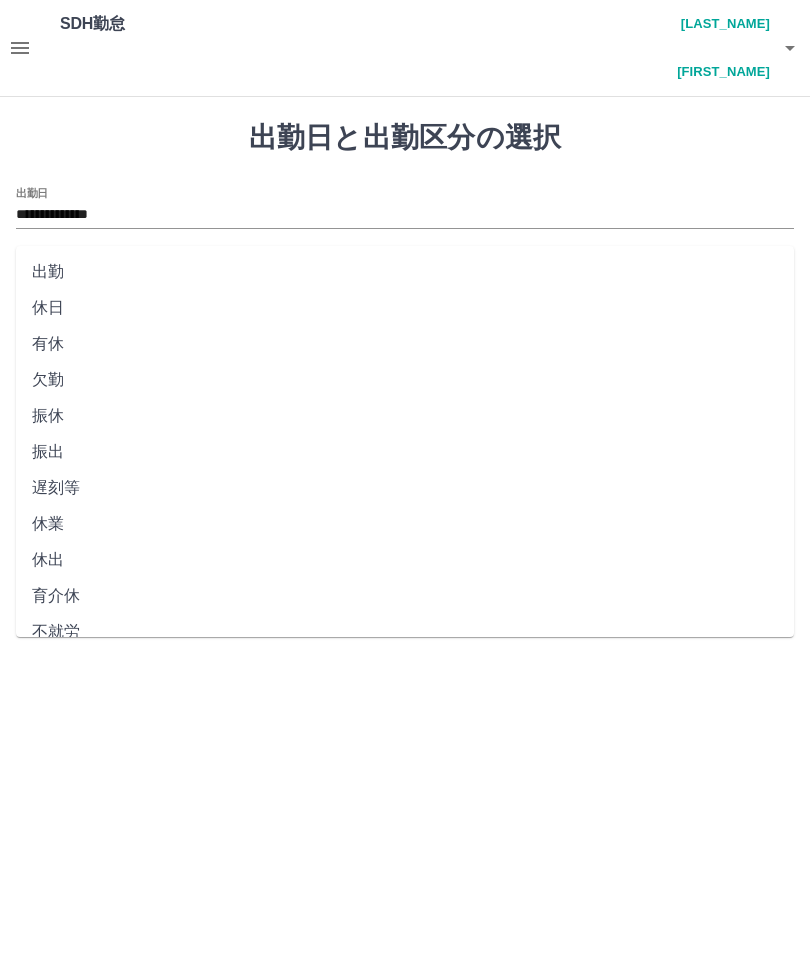 click on "出勤" at bounding box center (405, 272) 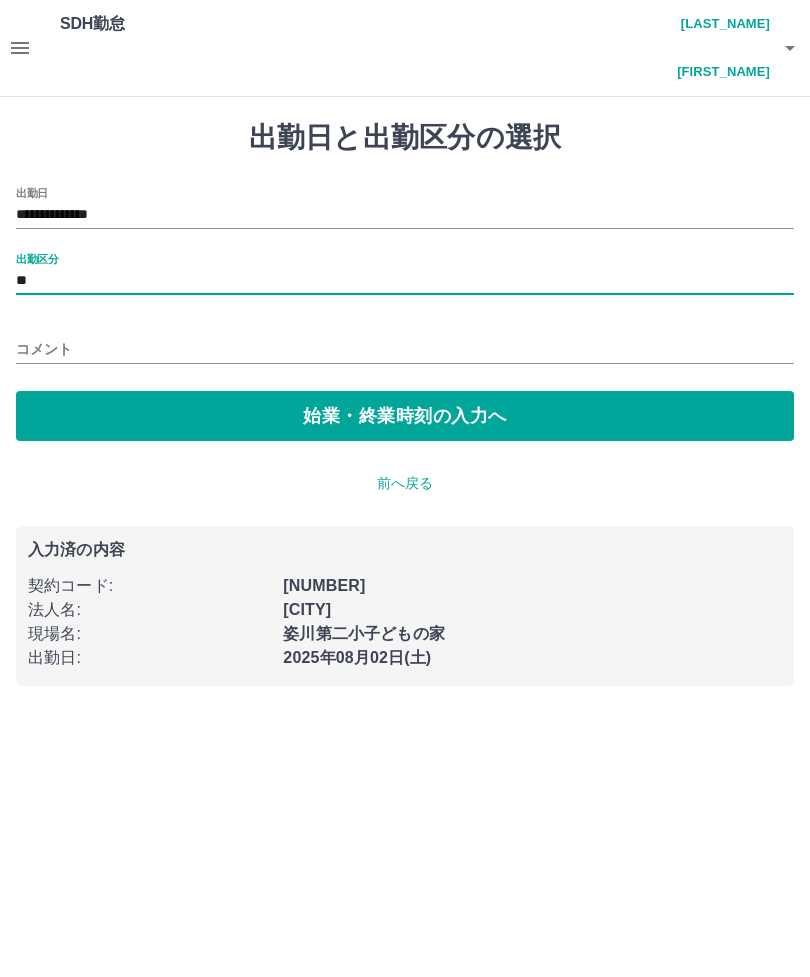 click on "始業・終業時刻の入力へ" at bounding box center [405, 416] 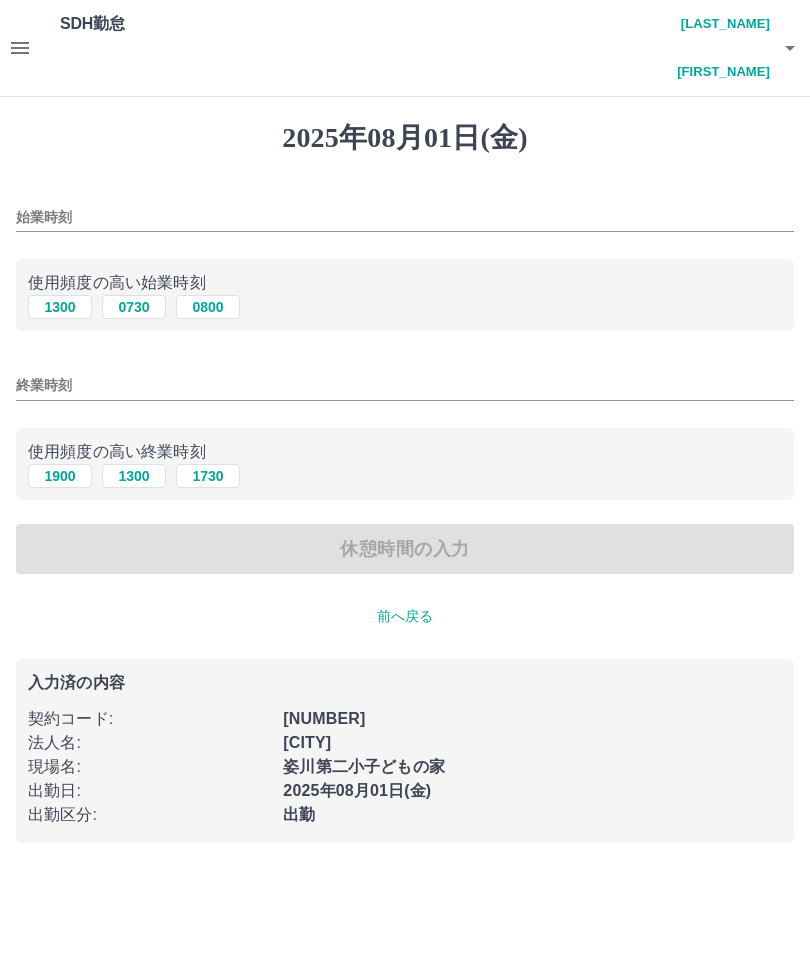click on "1300" at bounding box center (60, 307) 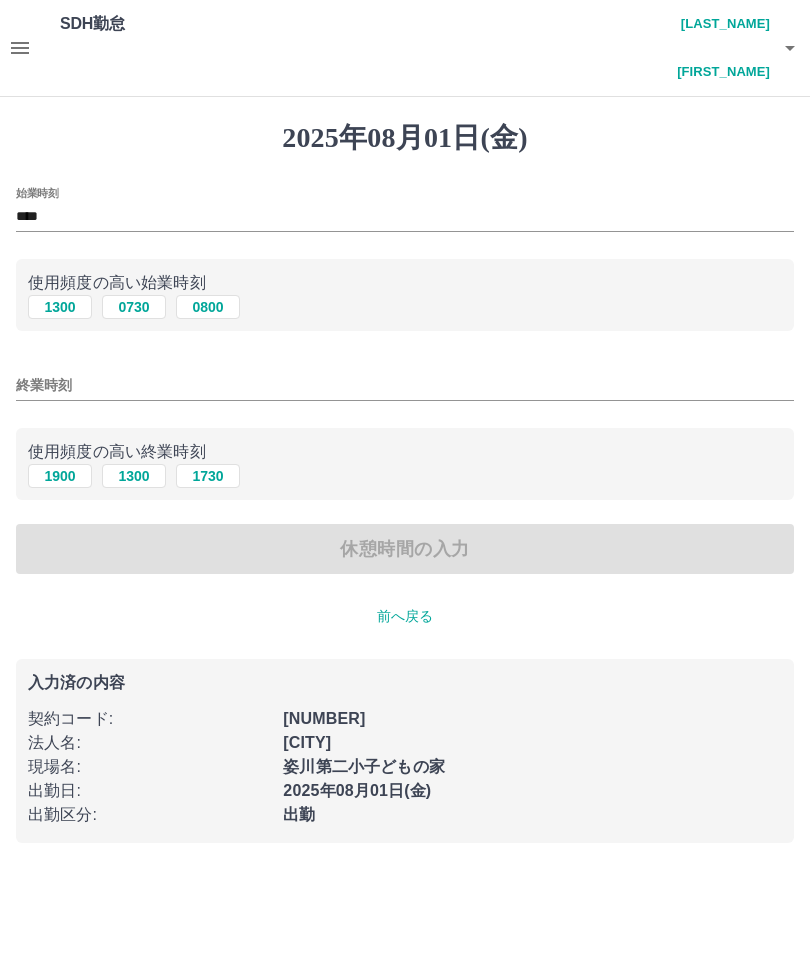 click on "1900" at bounding box center (60, 476) 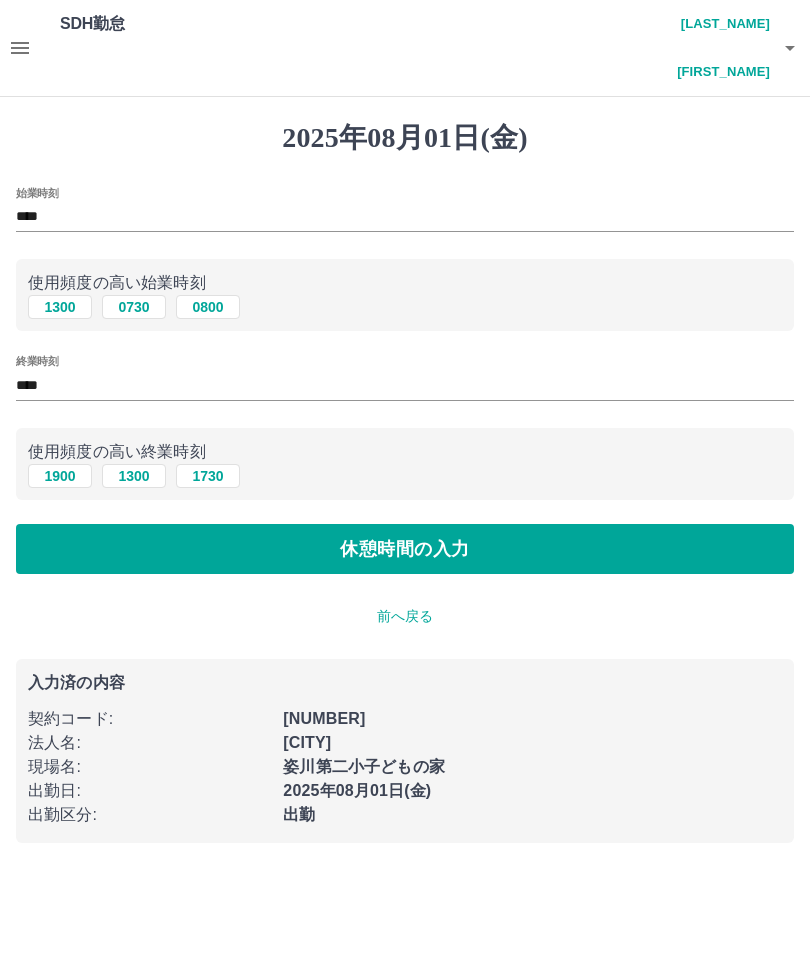 click on "休憩時間の入力" at bounding box center (405, 549) 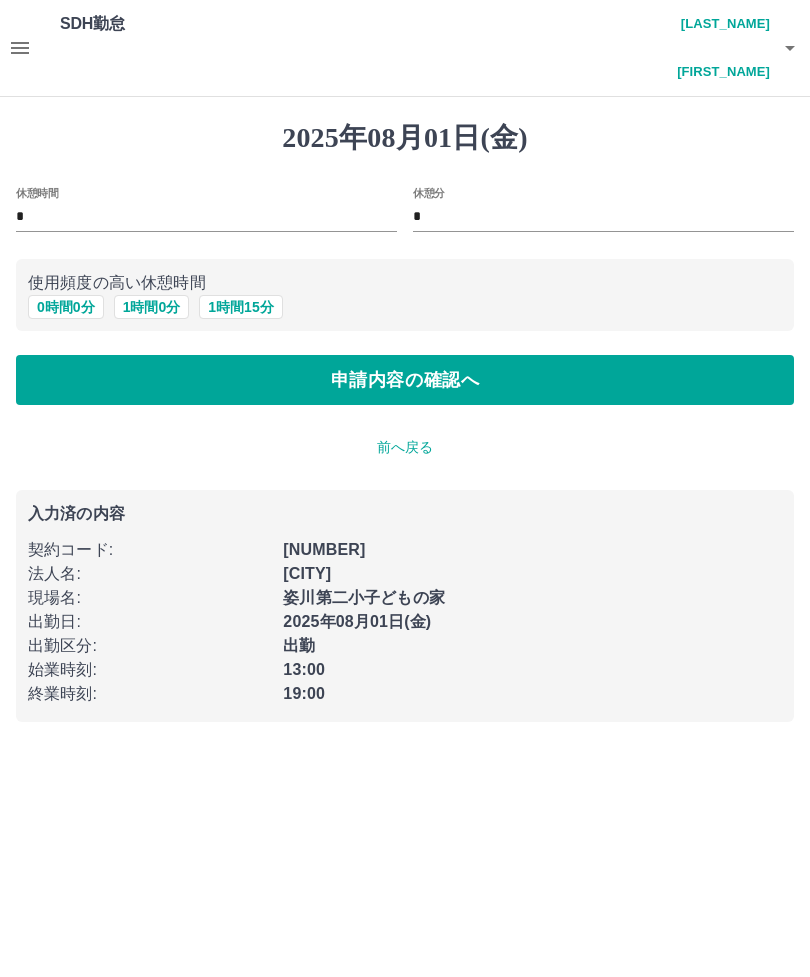 click on "申請内容の確認へ" at bounding box center (405, 380) 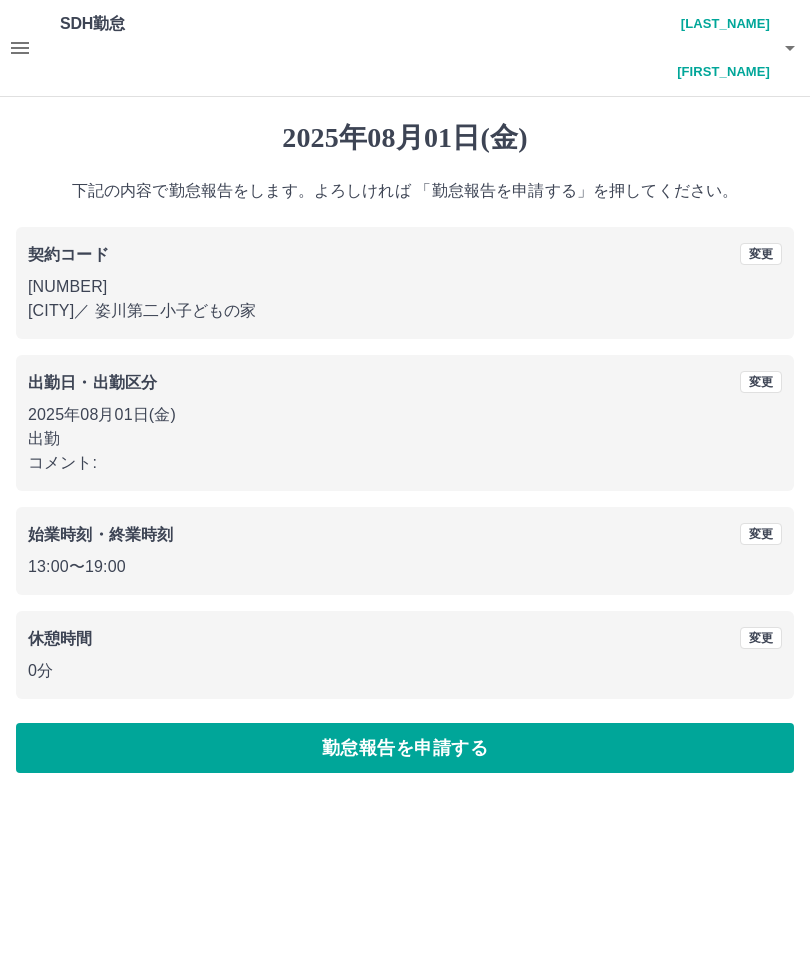 click on "勤怠報告を申請する" at bounding box center [405, 748] 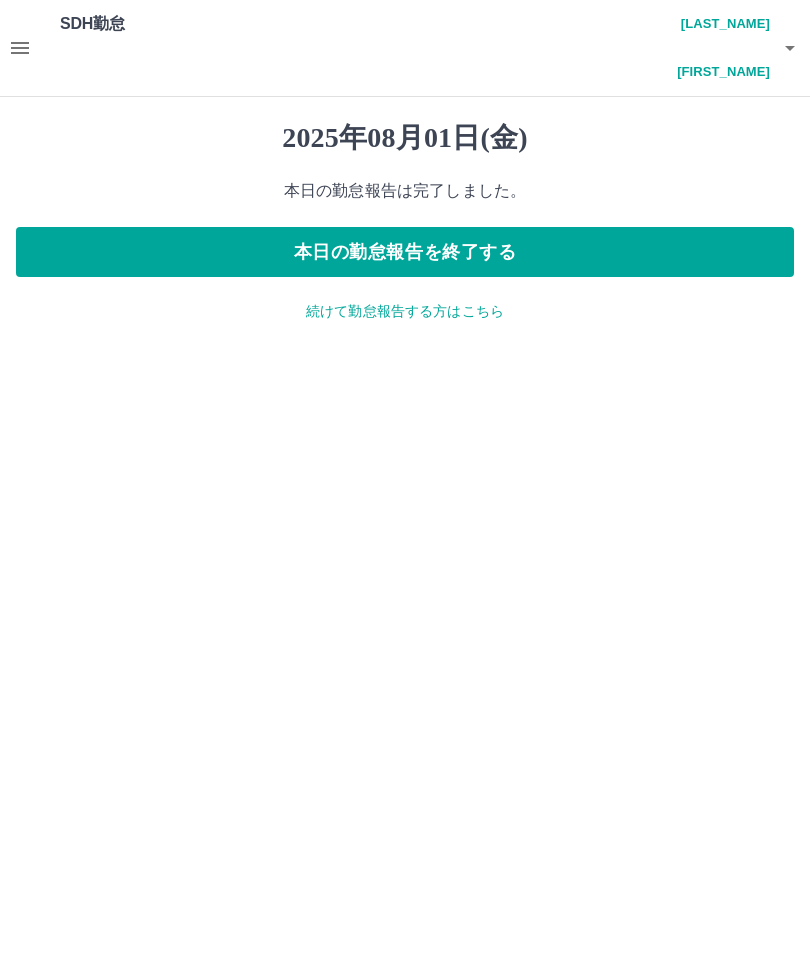 click on "続けて勤怠報告する方はこちら" at bounding box center (405, 311) 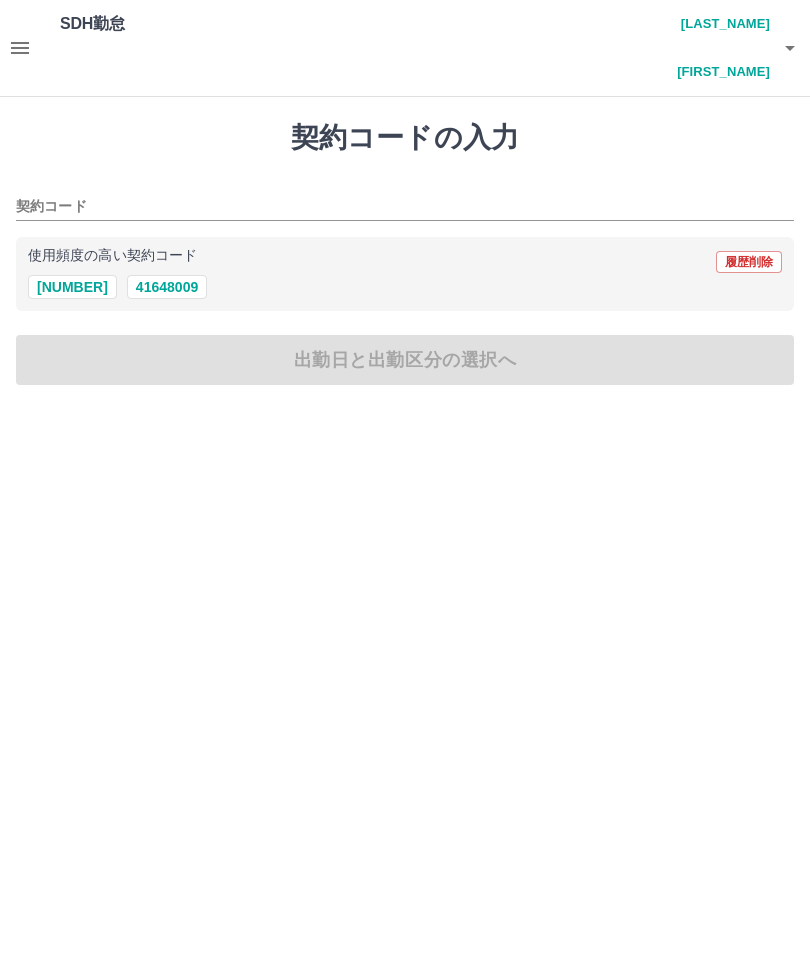 click on "41648007" at bounding box center (72, 287) 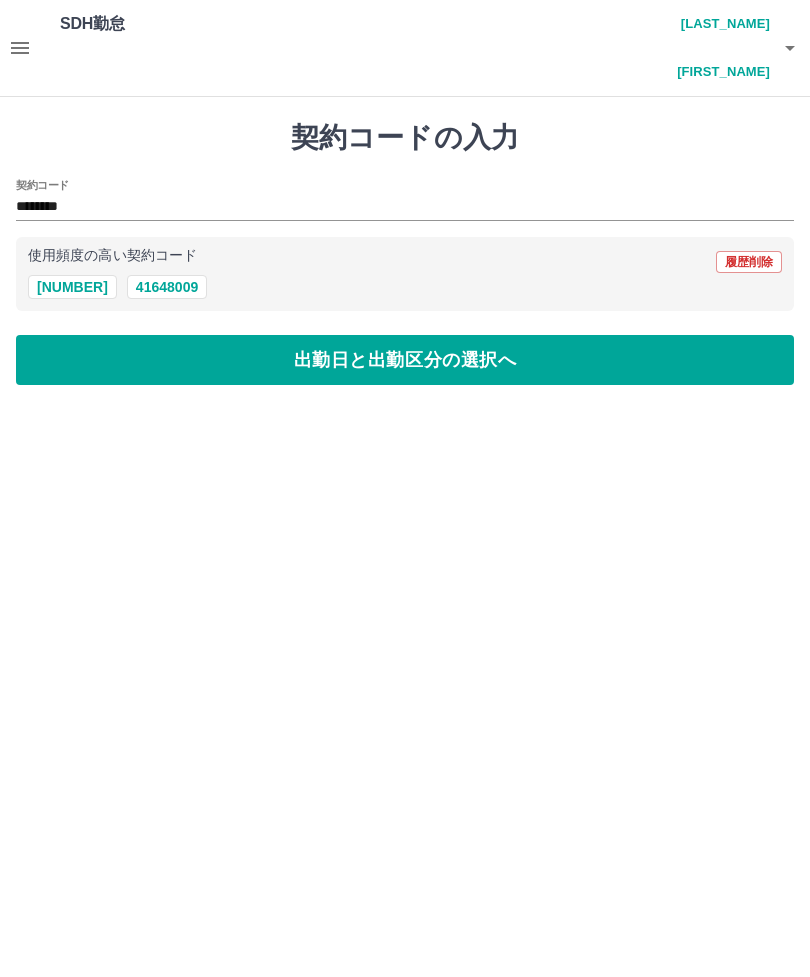 click on "出勤日と出勤区分の選択へ" at bounding box center [405, 360] 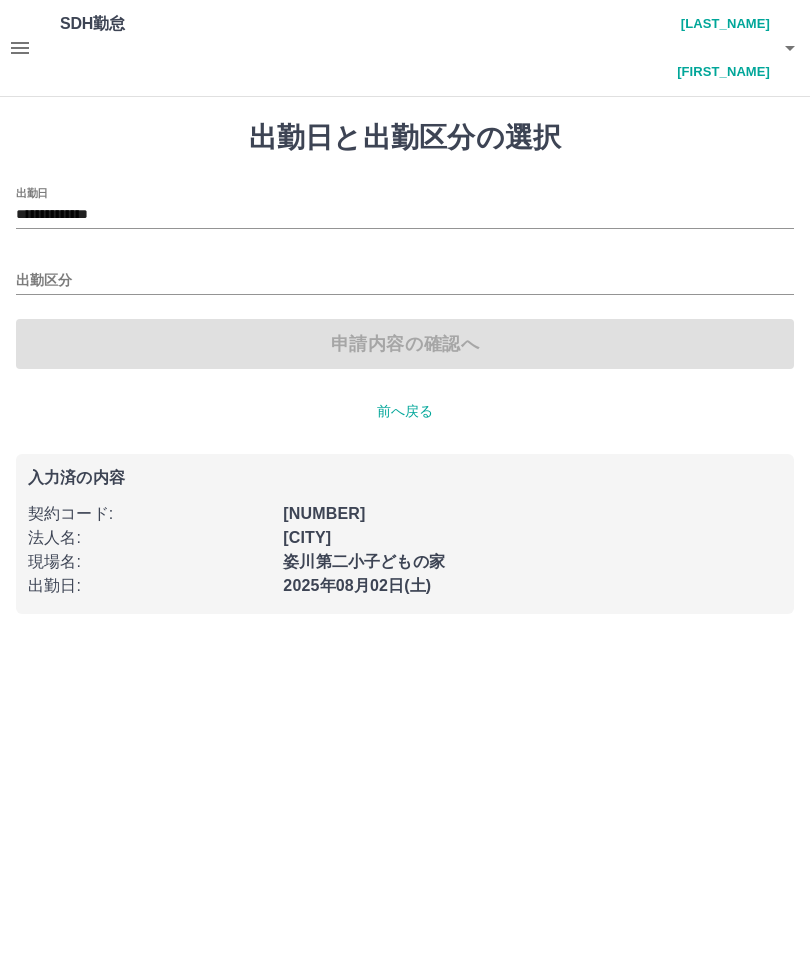 click on "出勤区分" at bounding box center (405, 281) 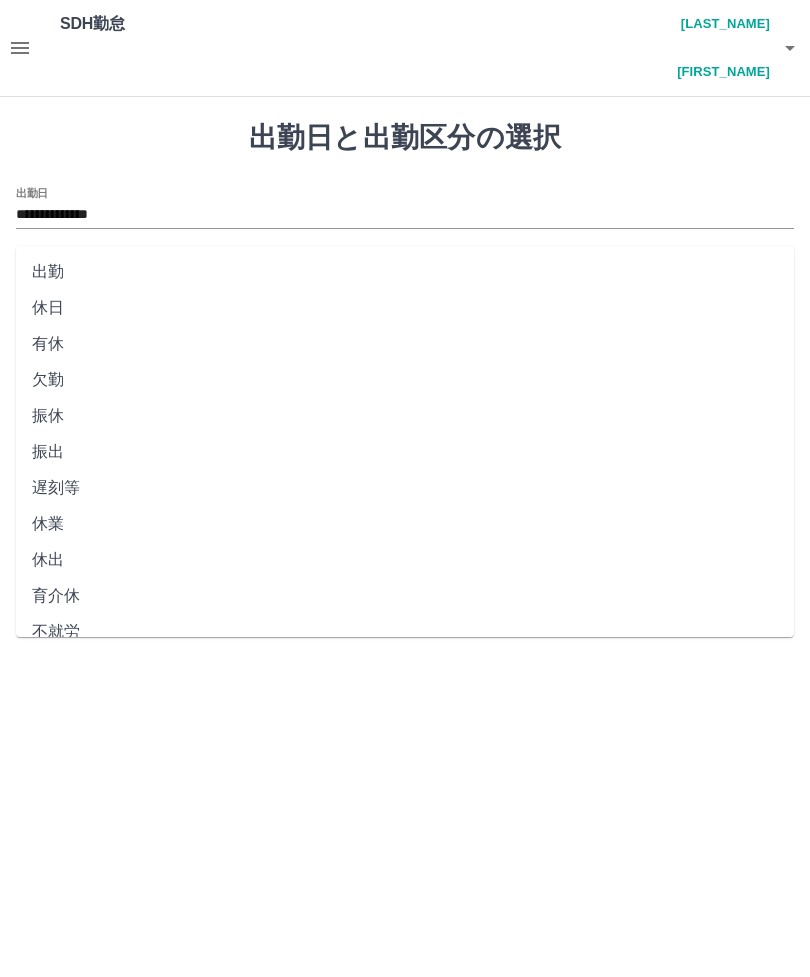 click on "出勤" at bounding box center (405, 272) 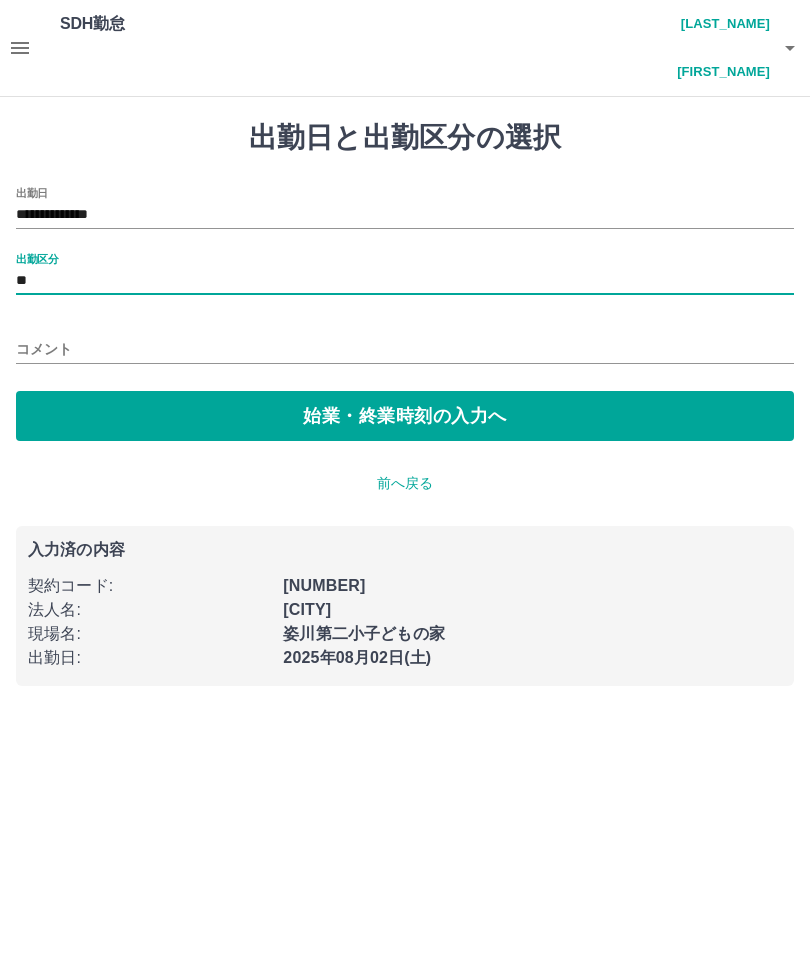 click on "始業・終業時刻の入力へ" at bounding box center (405, 416) 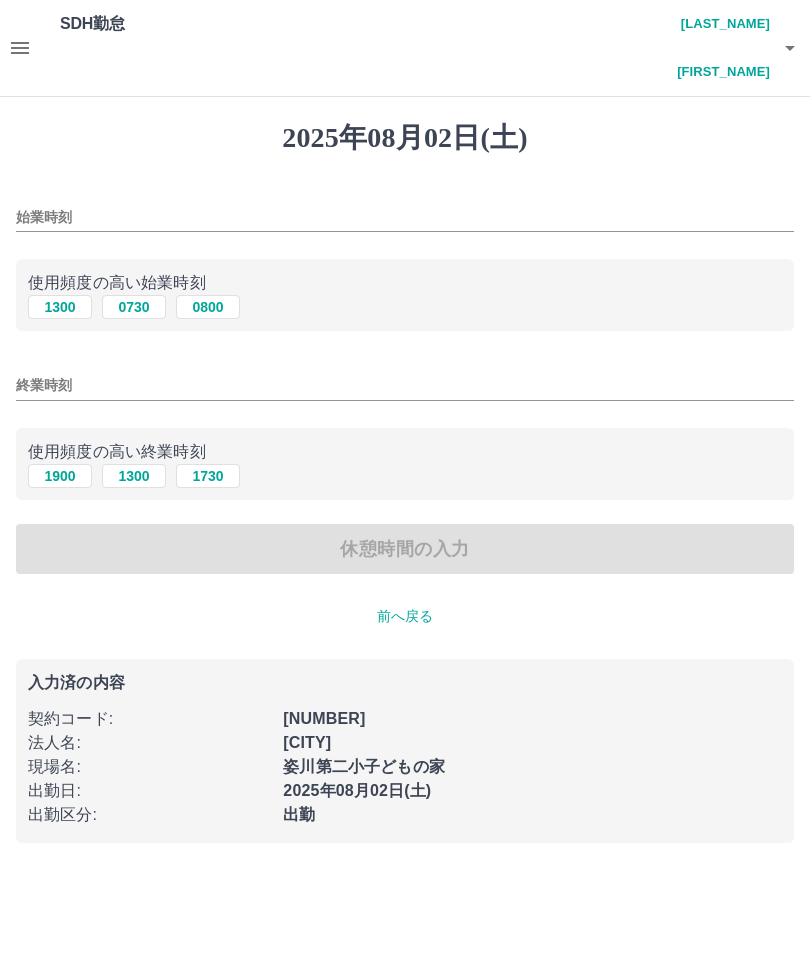 click on "0730" at bounding box center [134, 307] 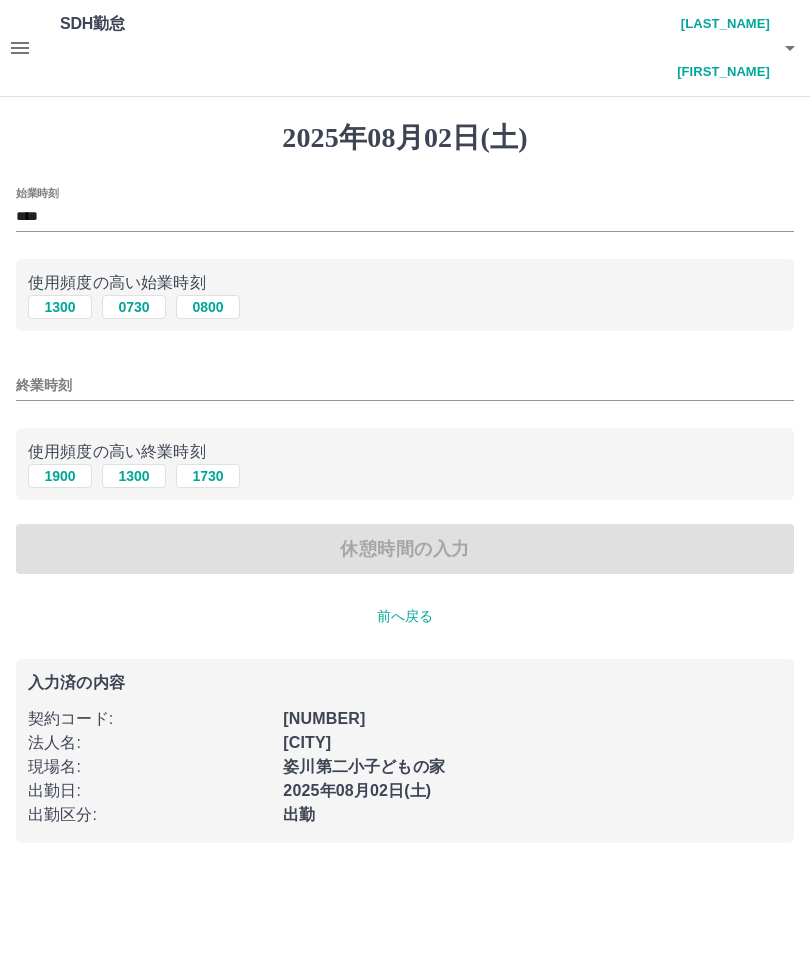 click on "終業時刻" at bounding box center [405, 385] 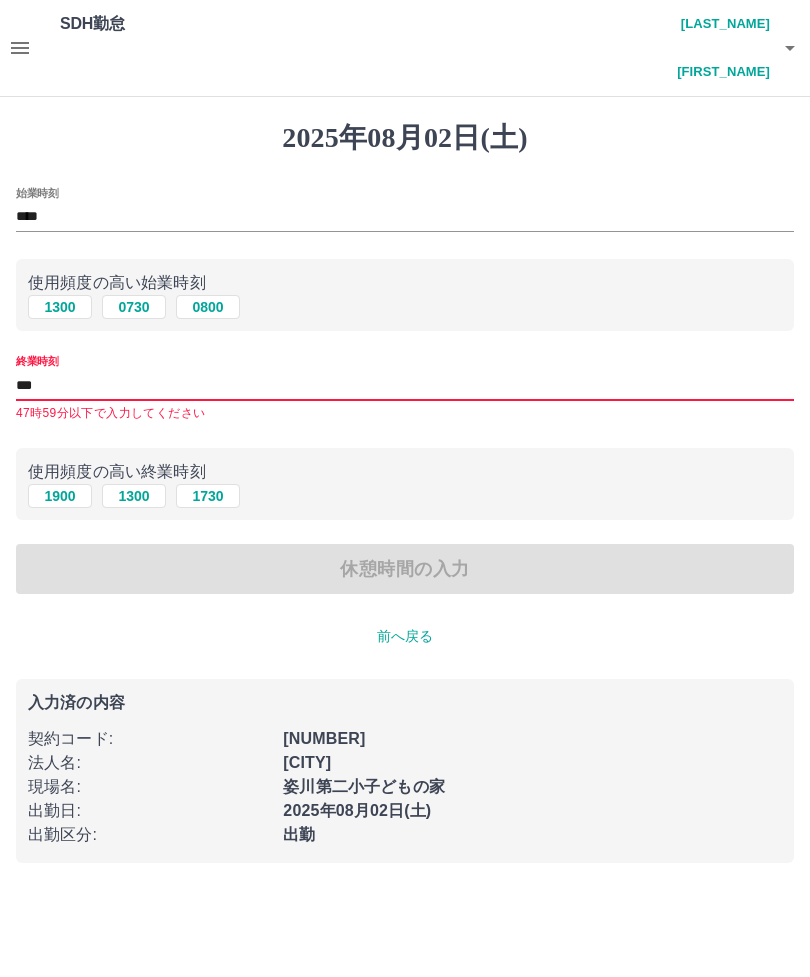 type on "****" 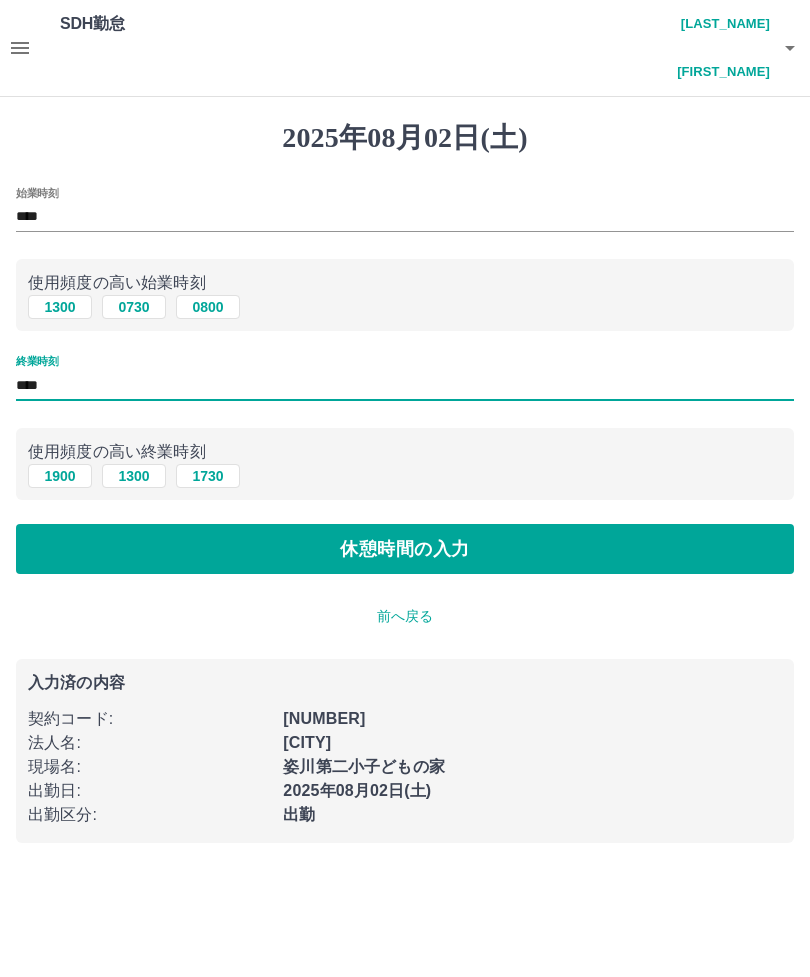 click on "休憩時間の入力" at bounding box center (405, 549) 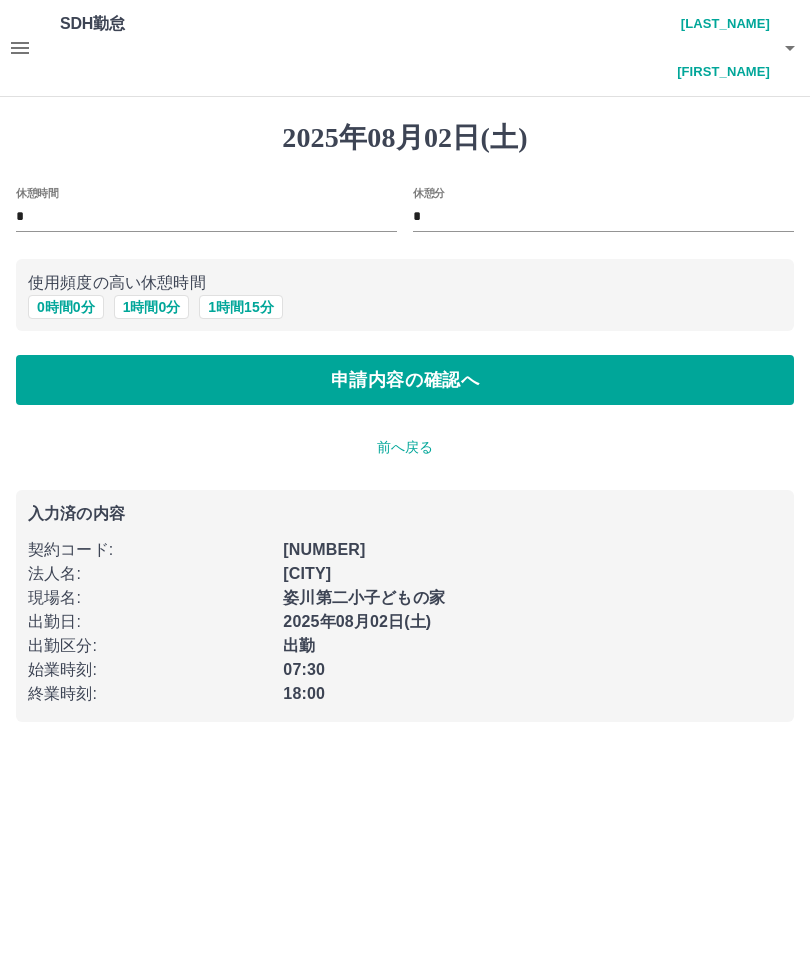 click on "1 時間 0 分" at bounding box center [152, 307] 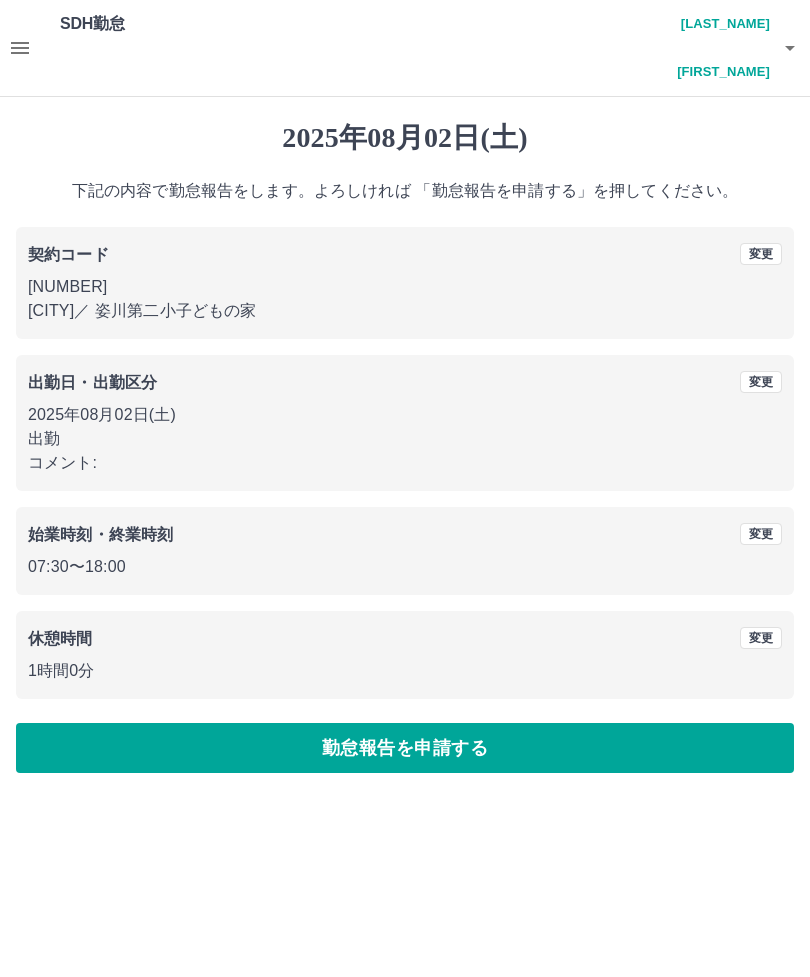 click on "勤怠報告を申請する" at bounding box center (405, 748) 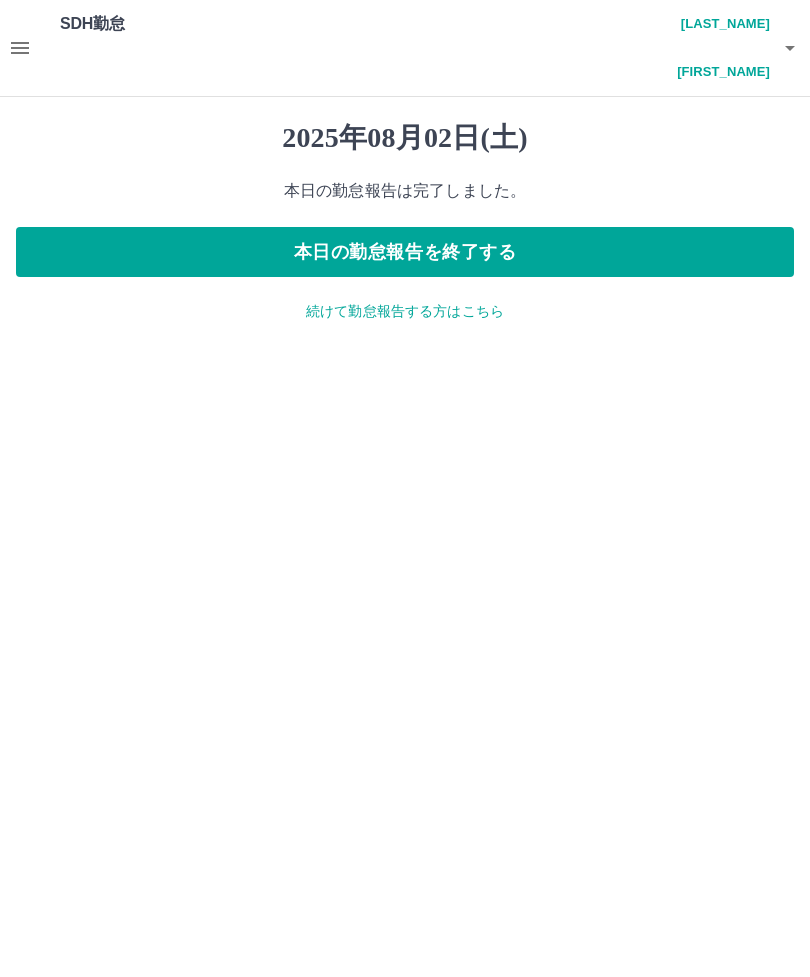 click on "続けて勤怠報告する方はこちら" at bounding box center [405, 311] 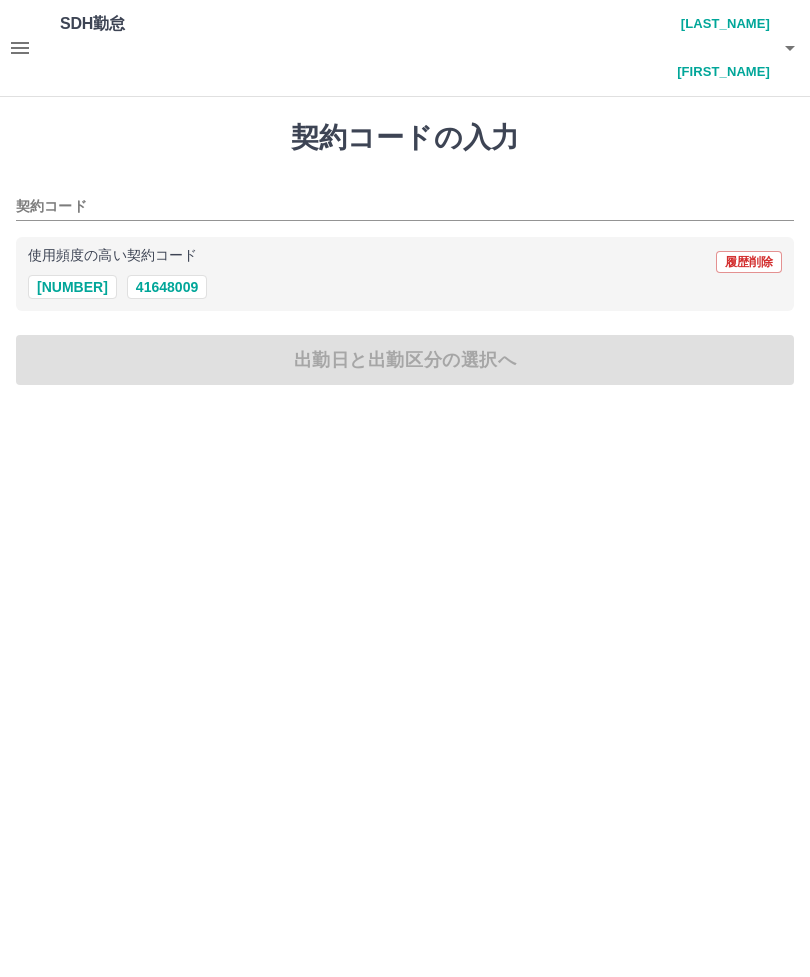 click on "41648007" at bounding box center [72, 287] 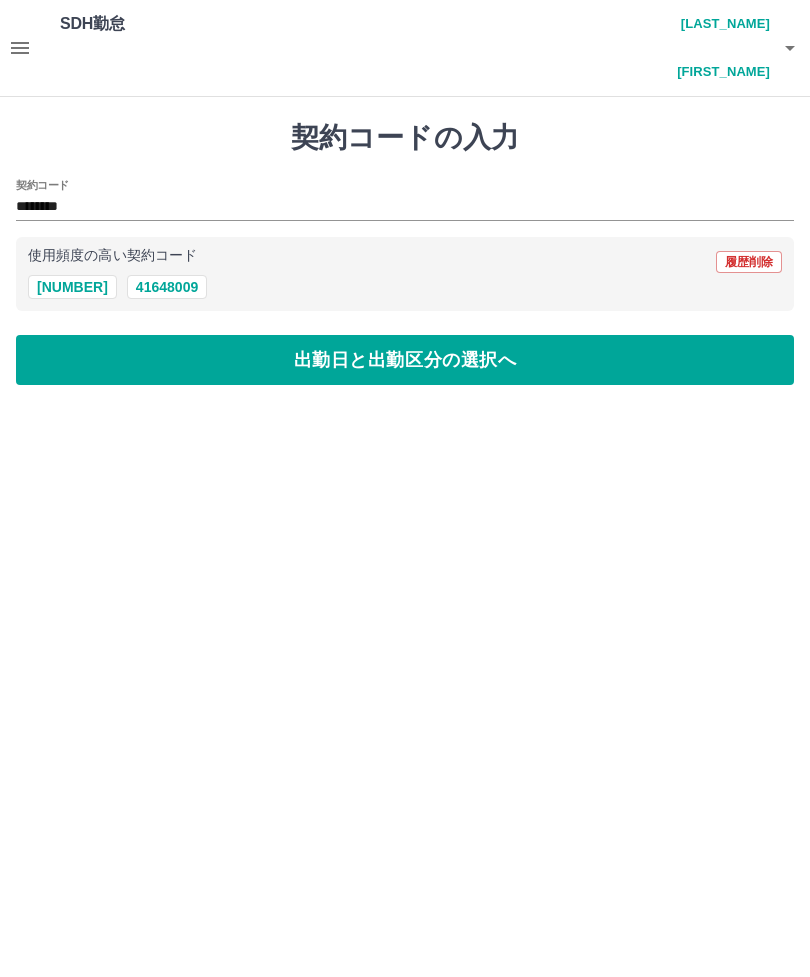 click on "出勤日と出勤区分の選択へ" at bounding box center (405, 360) 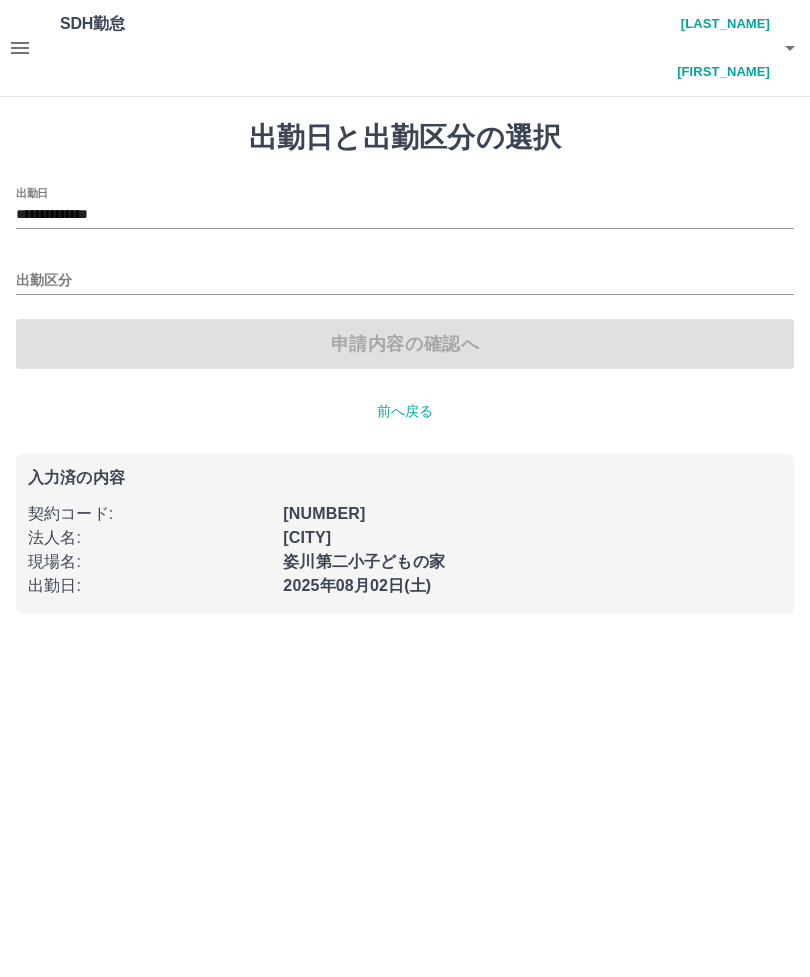click on "**********" at bounding box center (405, 215) 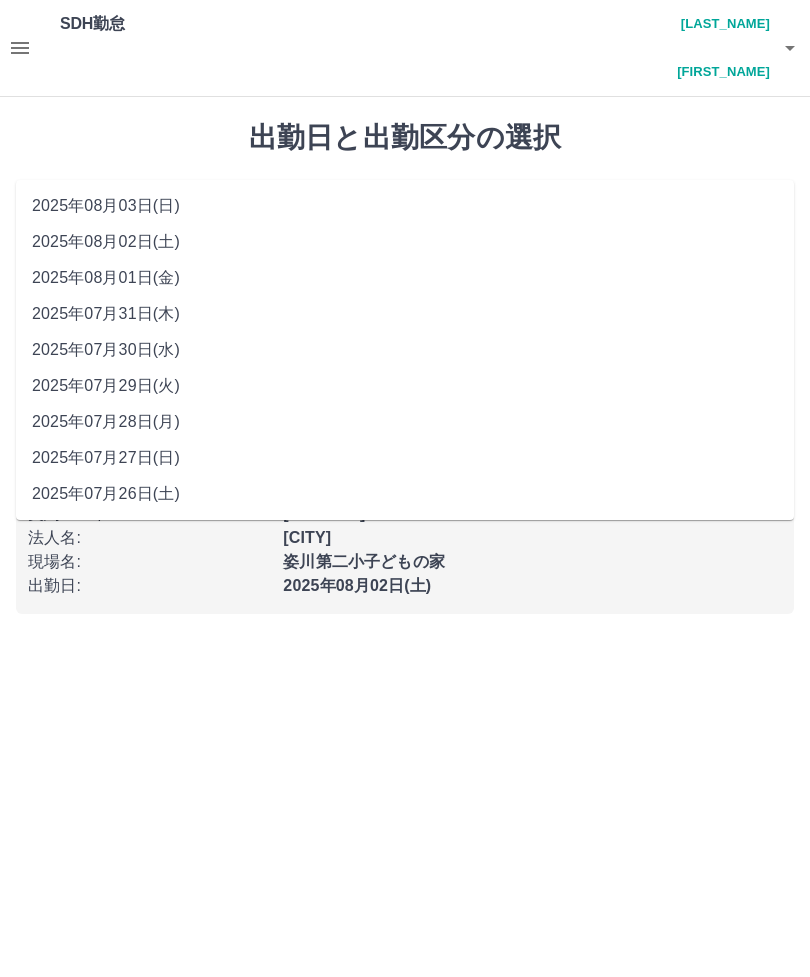 click on "2025年08月03日(日)" at bounding box center [405, 206] 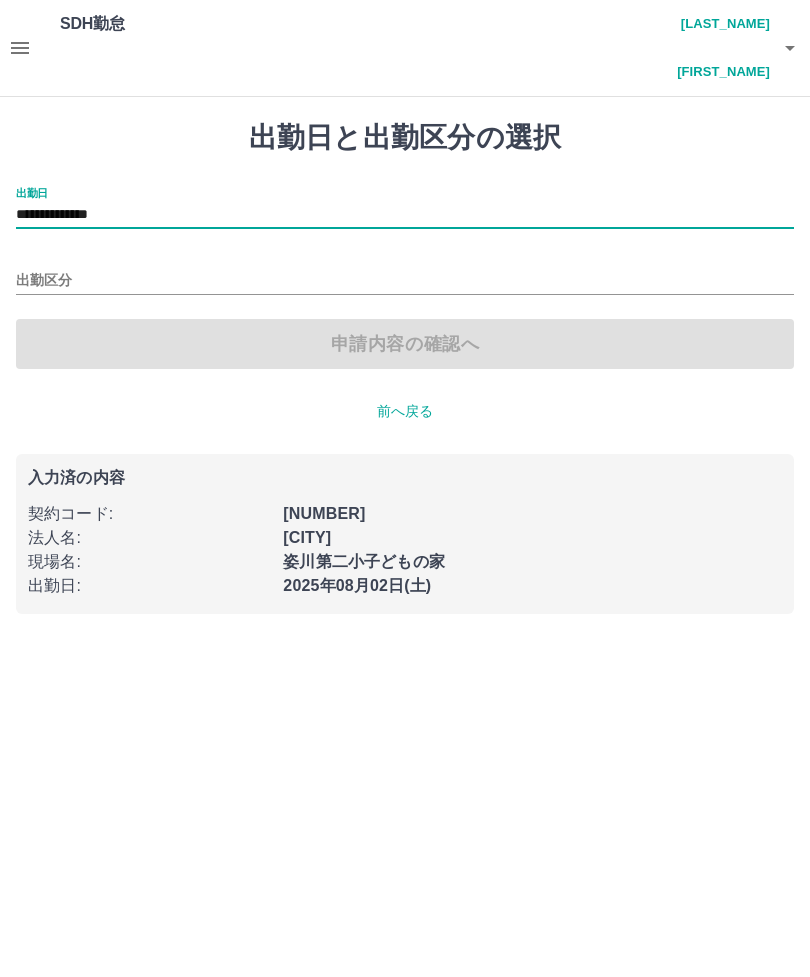 click on "出勤区分" at bounding box center [405, 281] 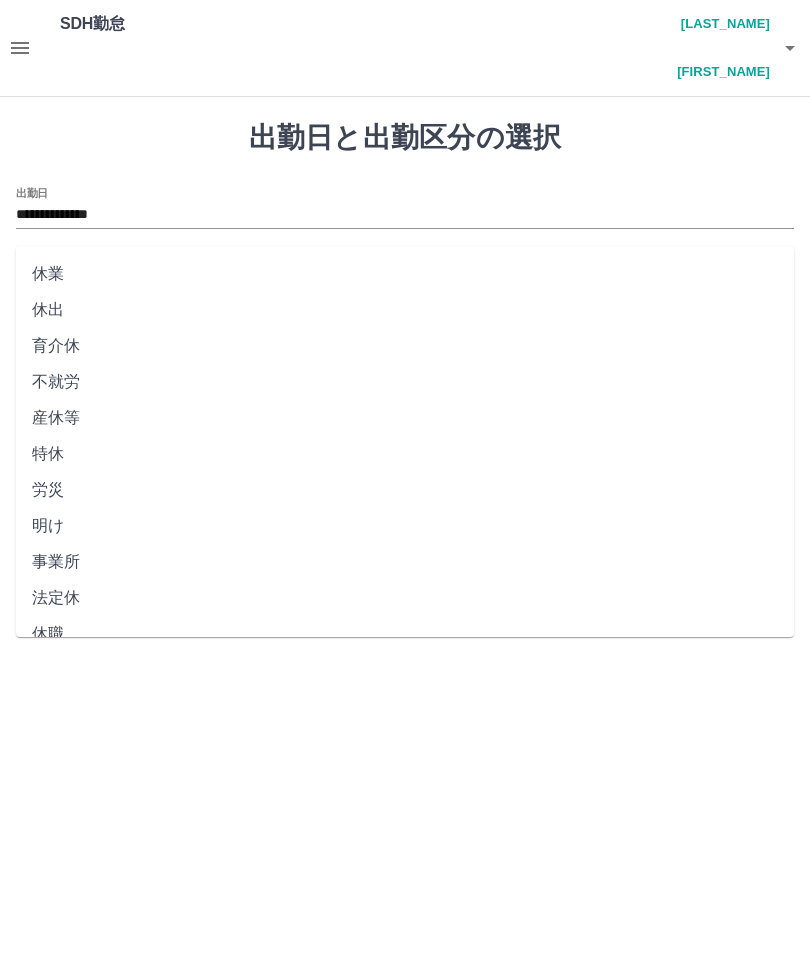 scroll, scrollTop: 248, scrollLeft: 0, axis: vertical 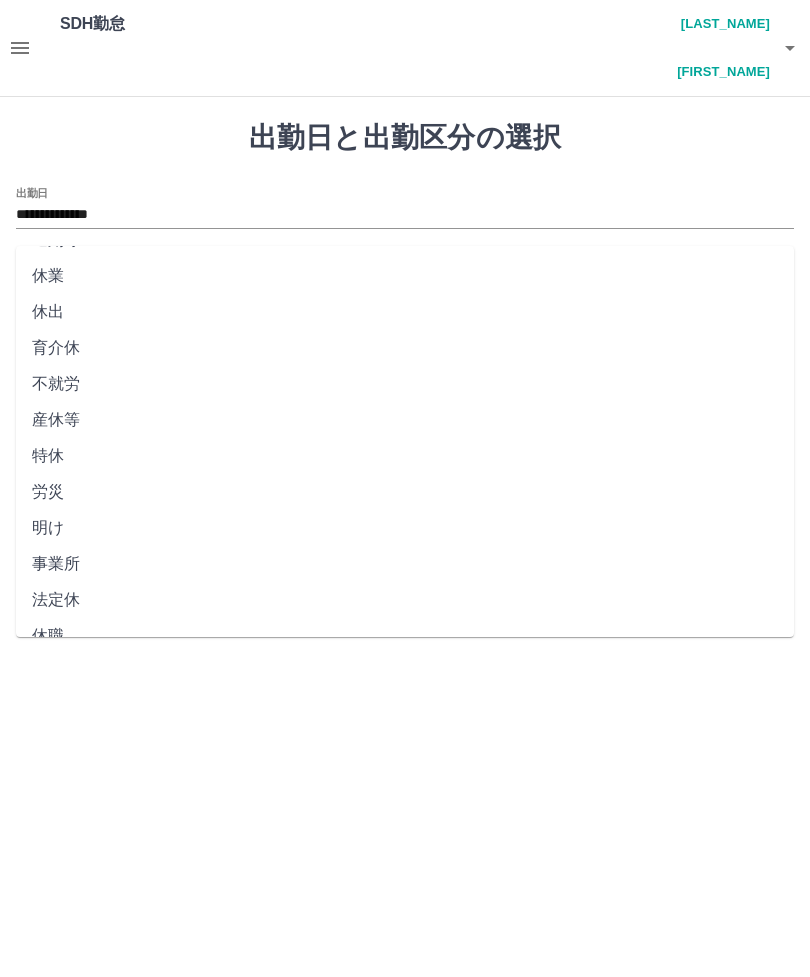 click on "法定休" at bounding box center (405, 600) 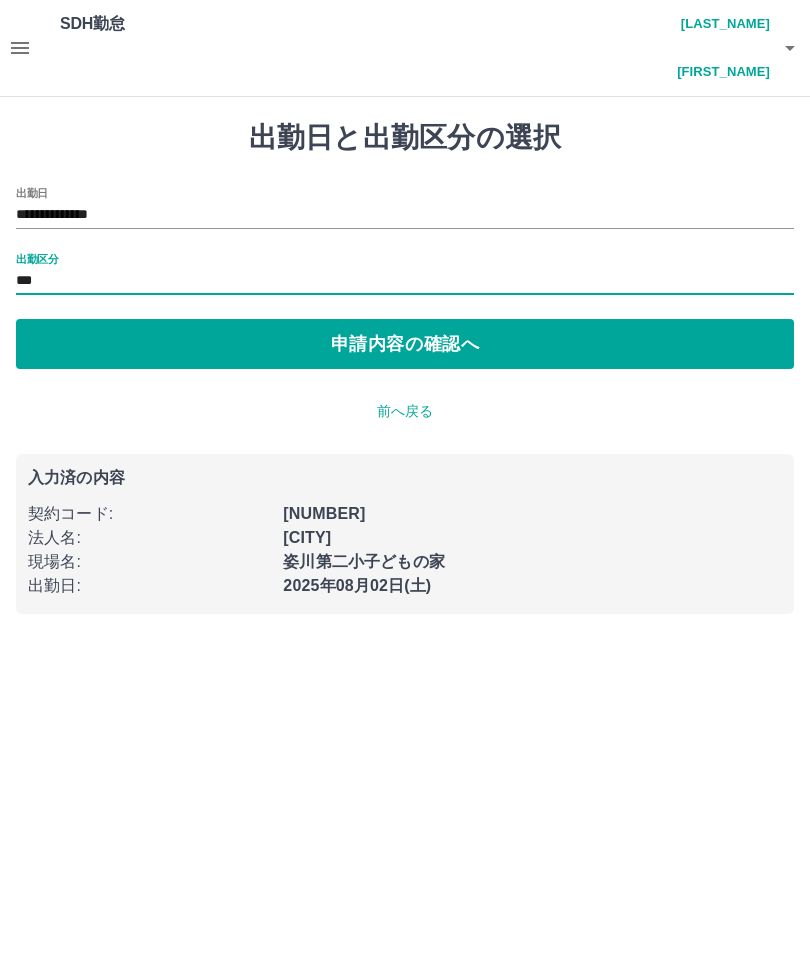 click on "申請内容の確認へ" at bounding box center (405, 344) 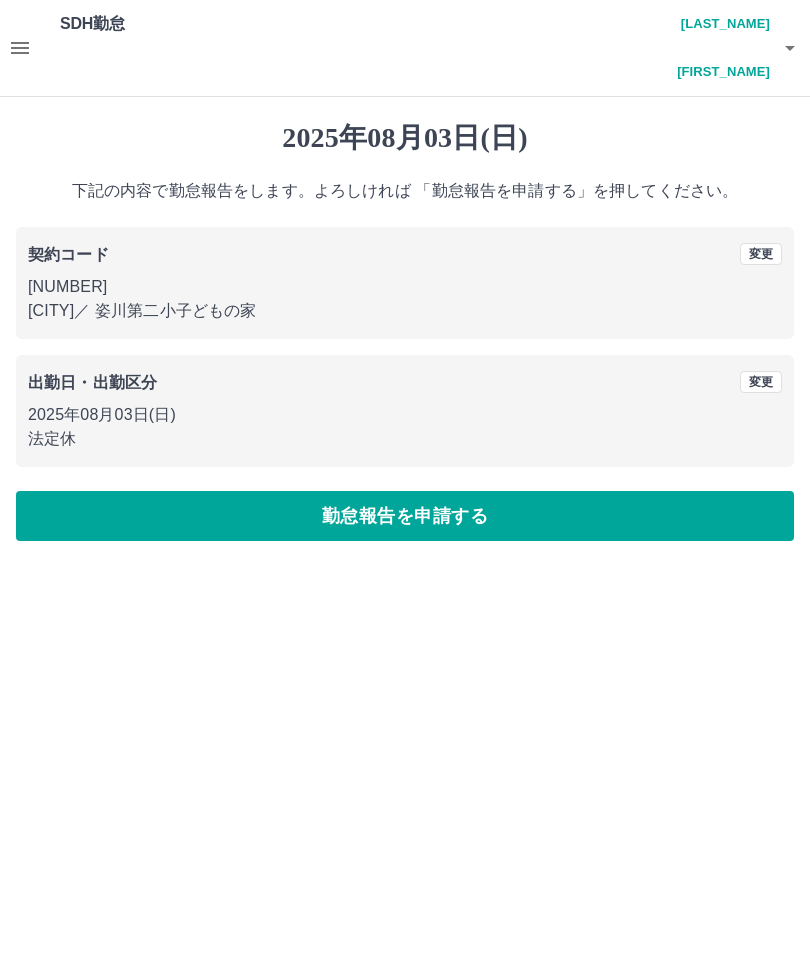 click on "勤怠報告を申請する" at bounding box center (405, 516) 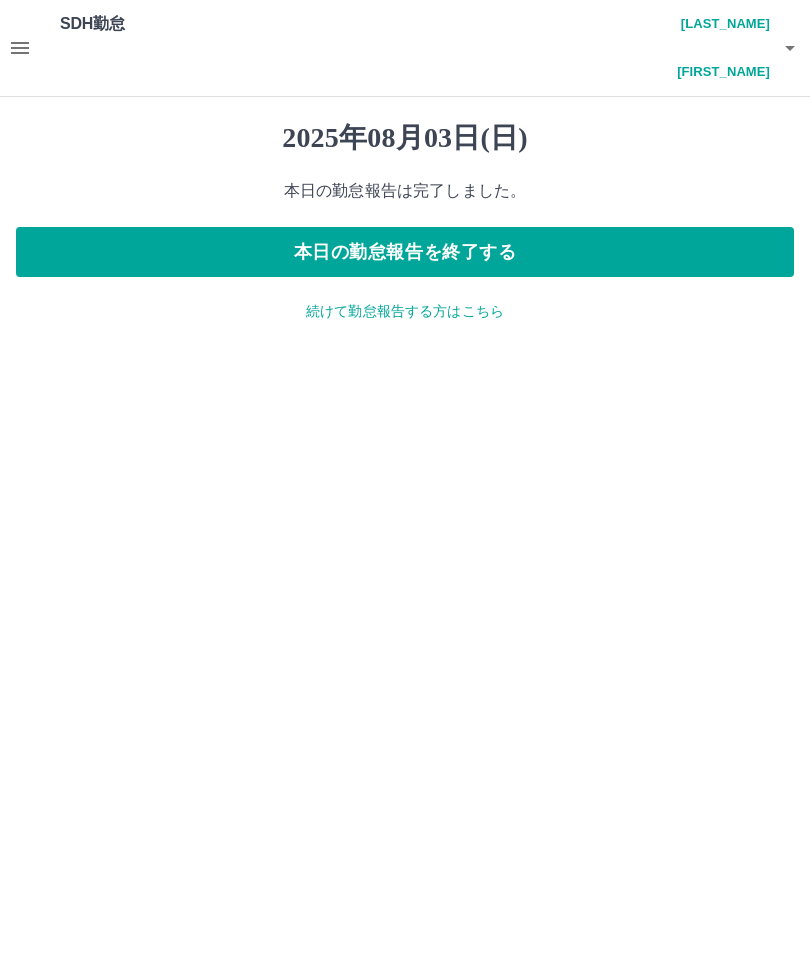 click on "本日の勤怠報告を終了する" at bounding box center [405, 252] 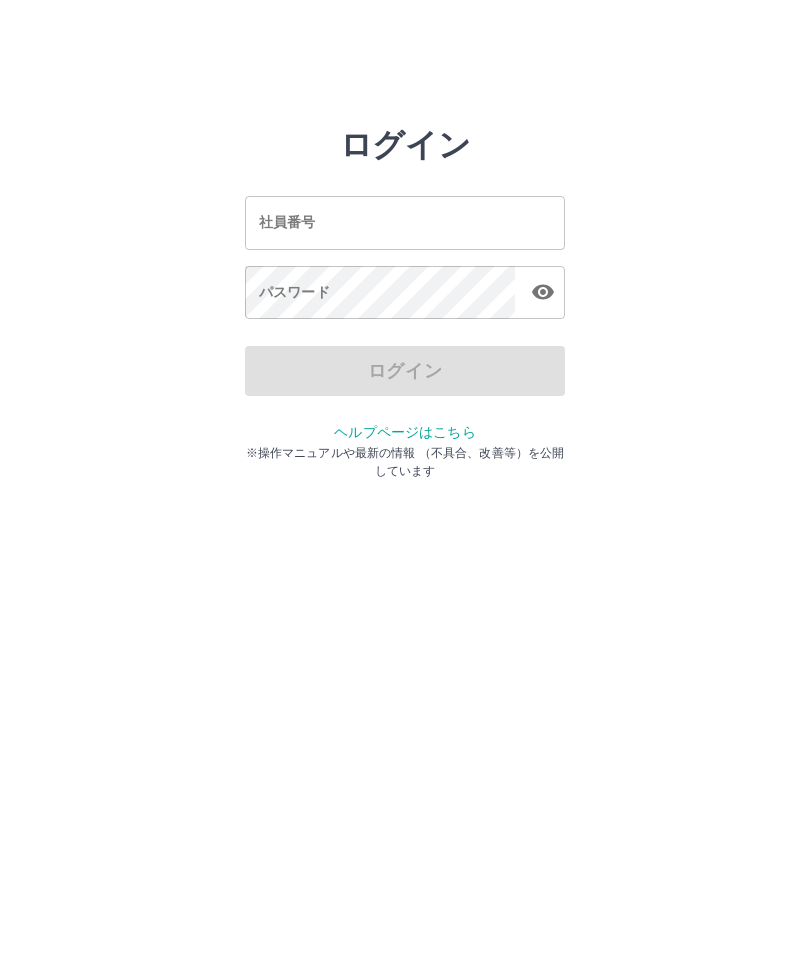 scroll, scrollTop: 0, scrollLeft: 0, axis: both 